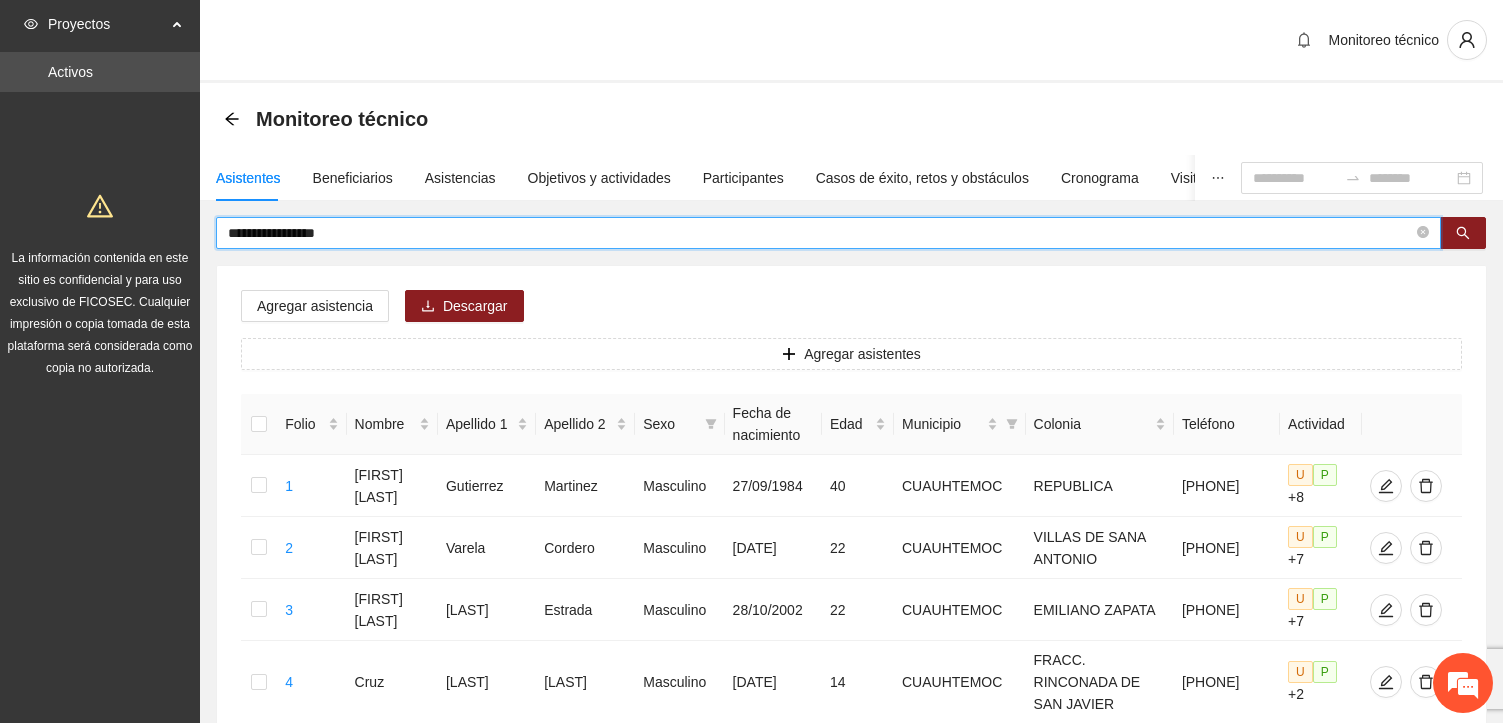 scroll, scrollTop: 0, scrollLeft: 0, axis: both 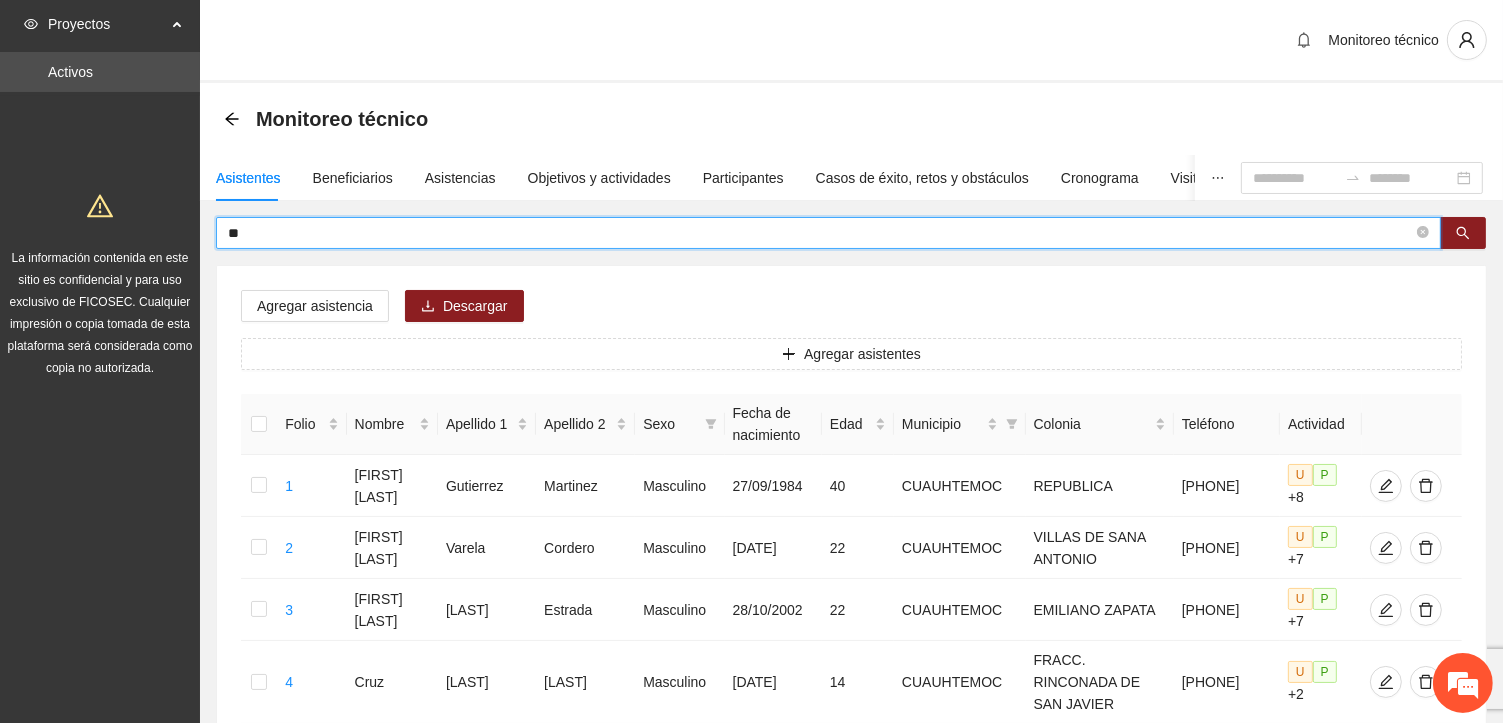 type on "*" 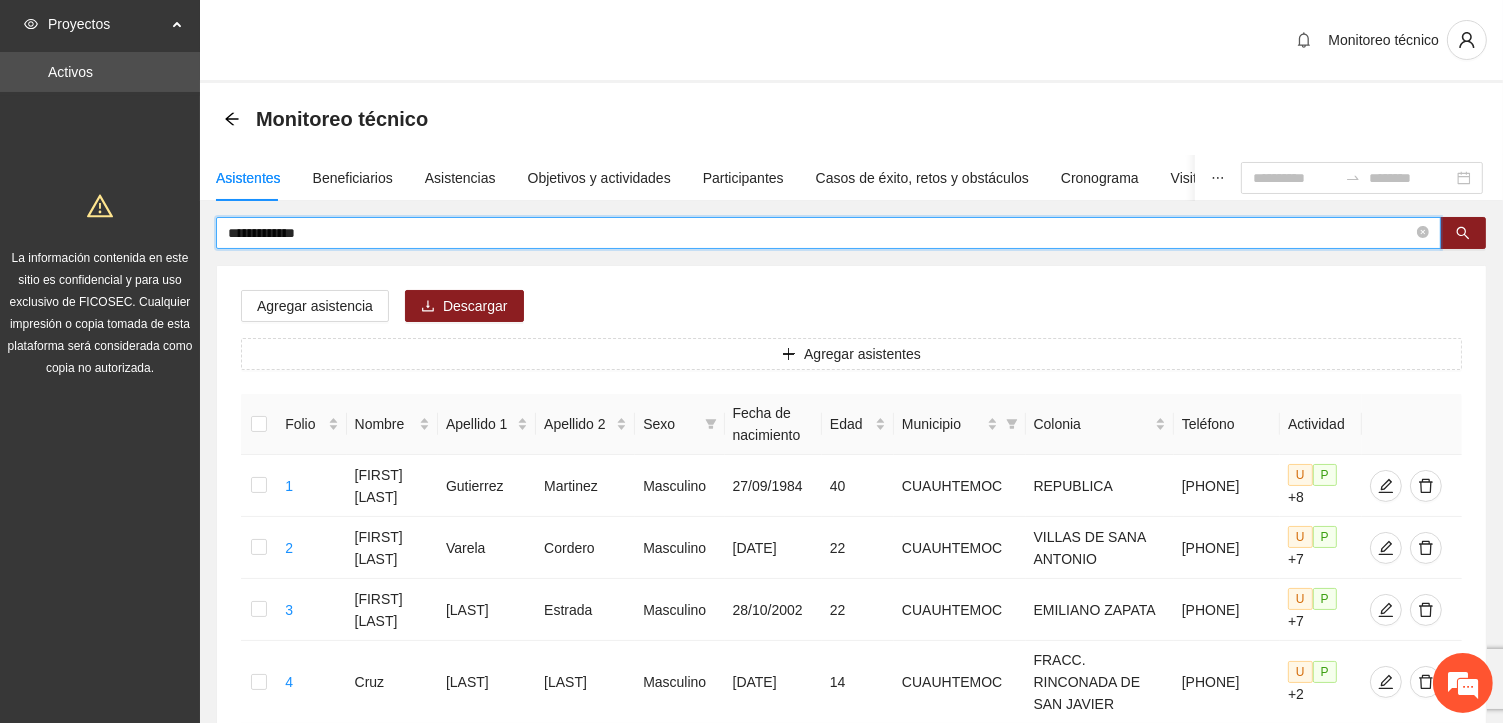 type on "**********" 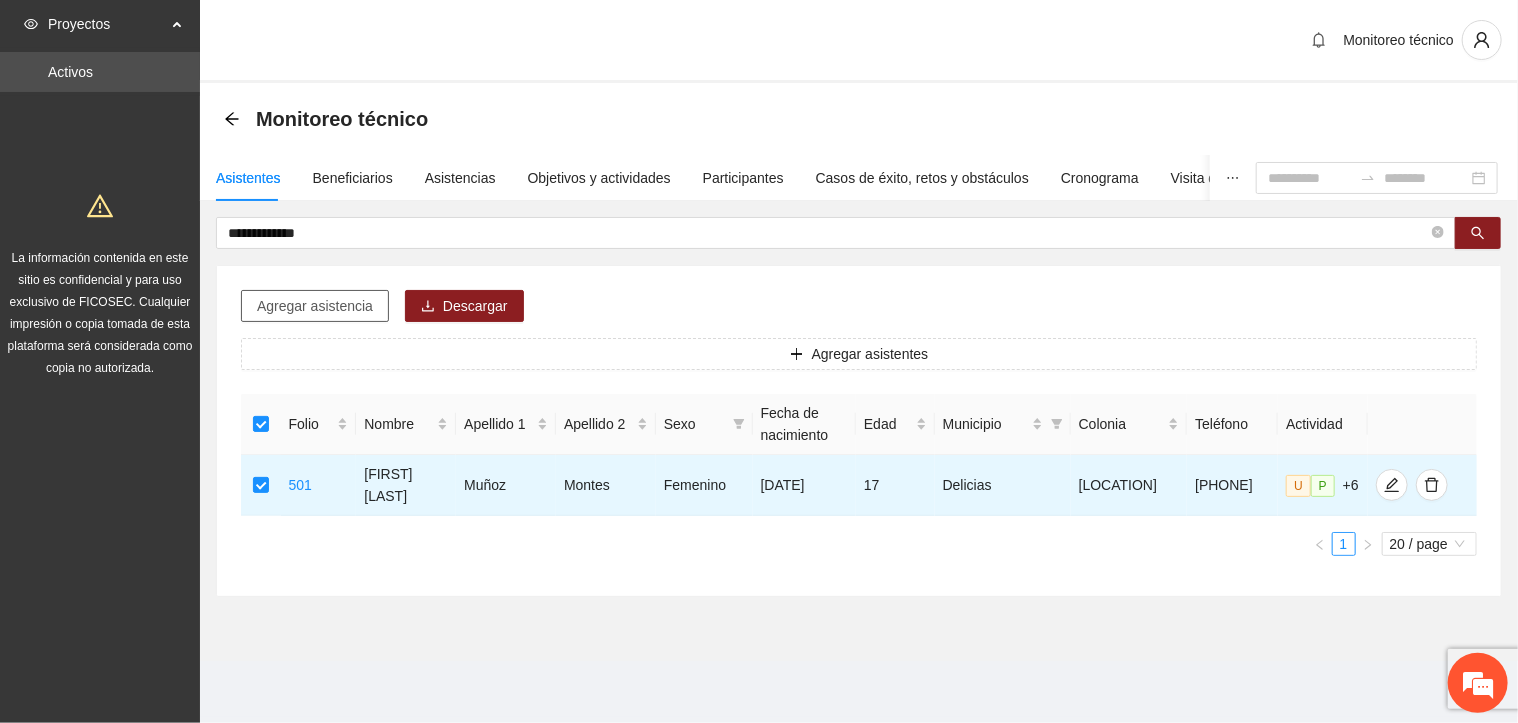 click on "Agregar asistencia" at bounding box center [315, 306] 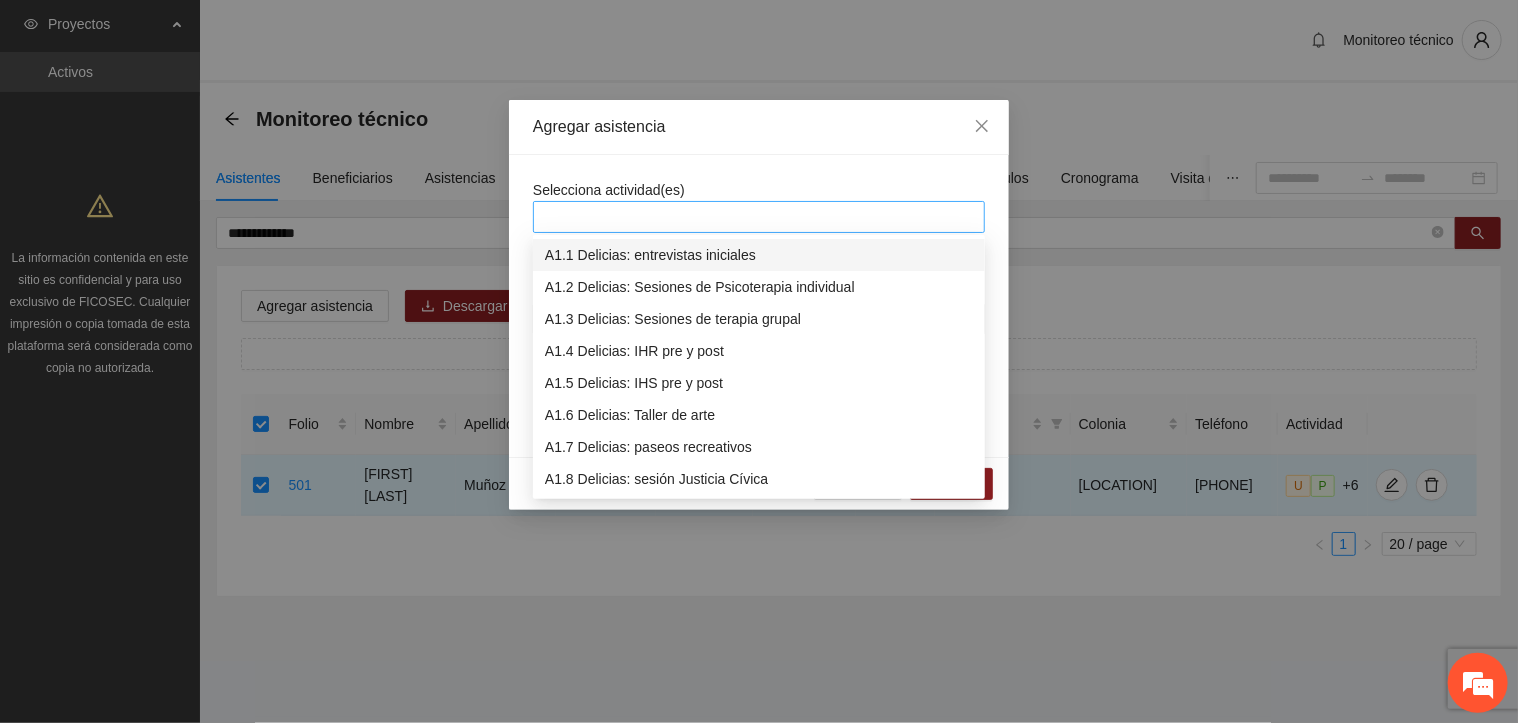 click at bounding box center (759, 217) 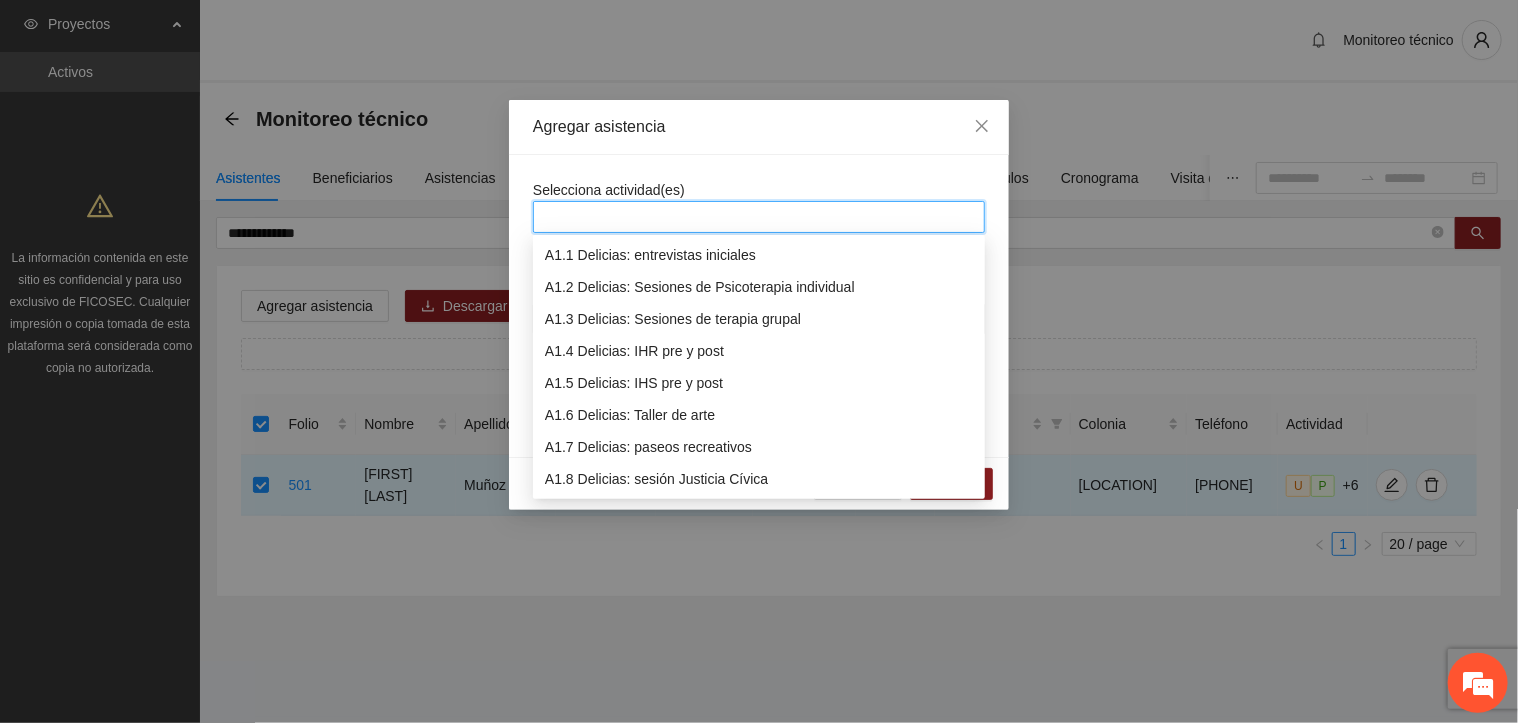 scroll, scrollTop: 96, scrollLeft: 0, axis: vertical 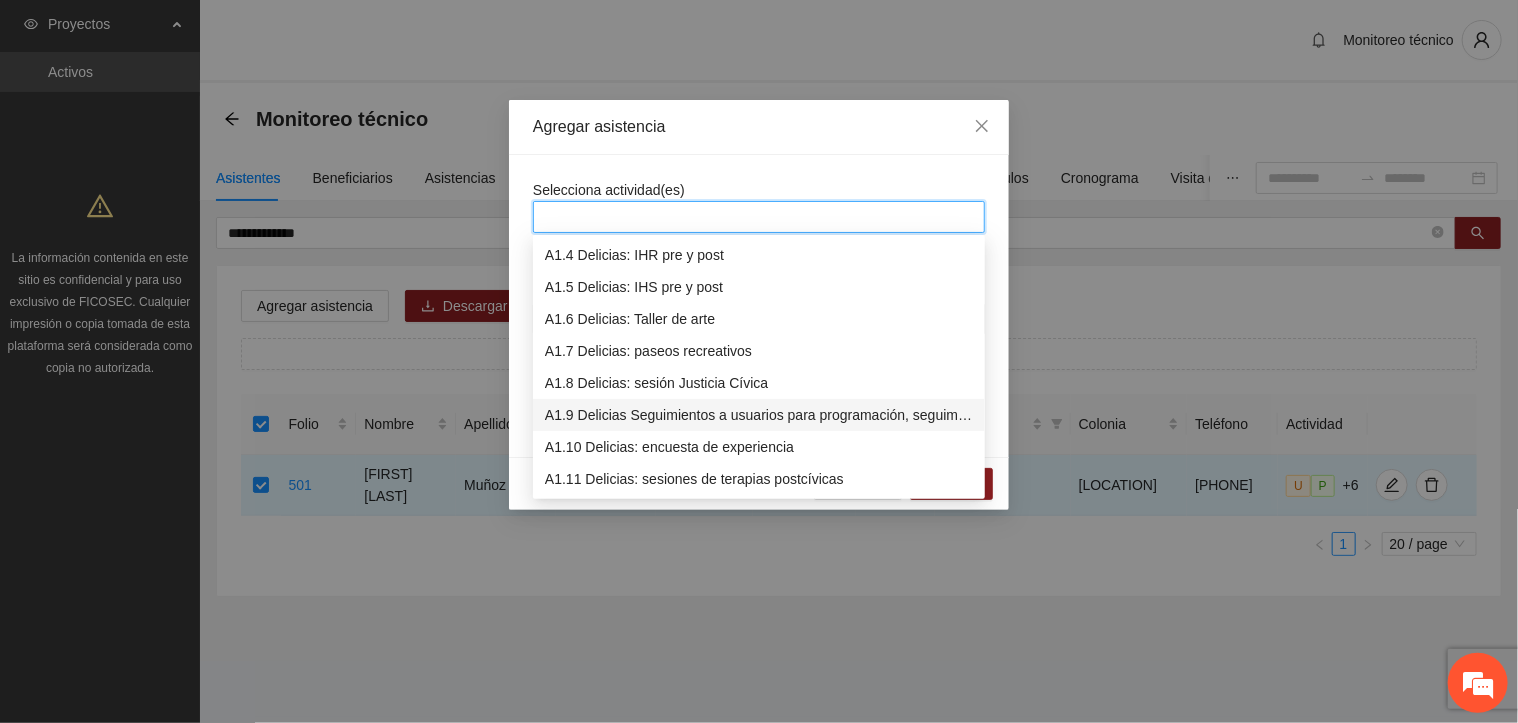 click on "A1.9 Delicias Seguimientos a usuarios para programación, seguimiento y canalización." at bounding box center (759, 415) 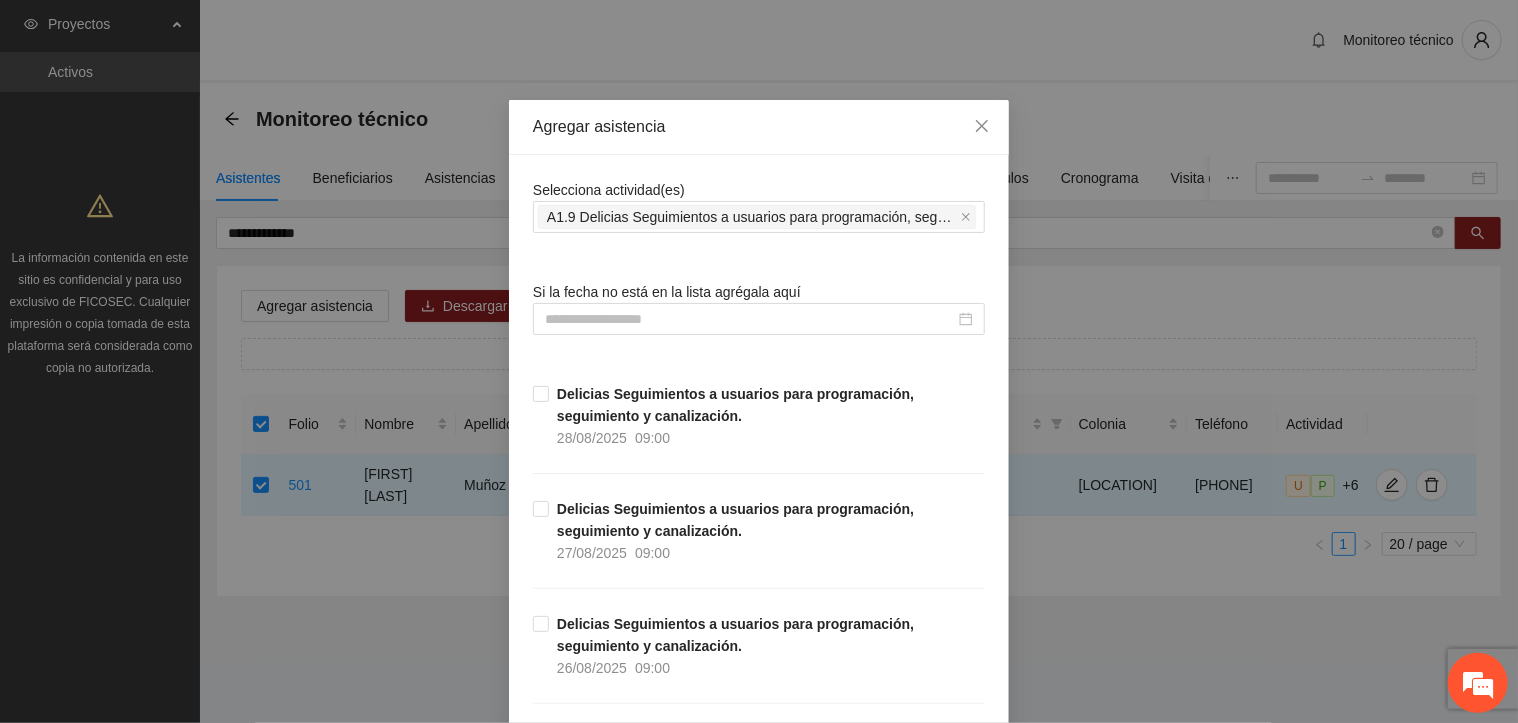 click on "Agregar asistencia Selecciona actividad(es) A1.9 Delicias Seguimientos a usuarios para programación, seguimiento y canalización.   Si la fecha no está en la lista agrégala aquí [DATE] [TIME] [DATE] [TIME] [DATE] [TIME] [DATE] [TIME] [DATE] [TIME] [DATE] [TIME] [DATE] [TIME] [DATE] [TIME] [DATE] [TIME] [DATE] [TIME] [DATE] [TIME] [DATE]" at bounding box center (759, 9103) 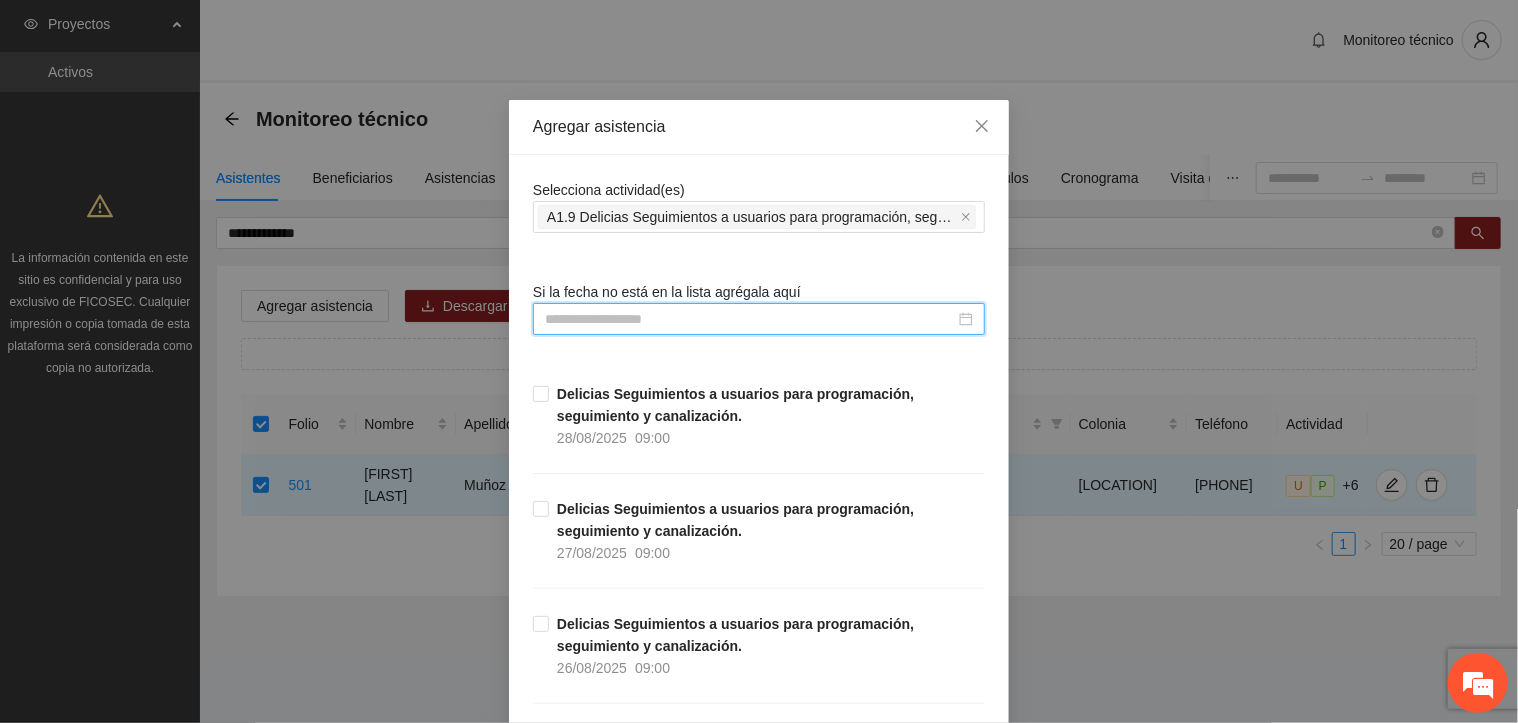 click at bounding box center (750, 319) 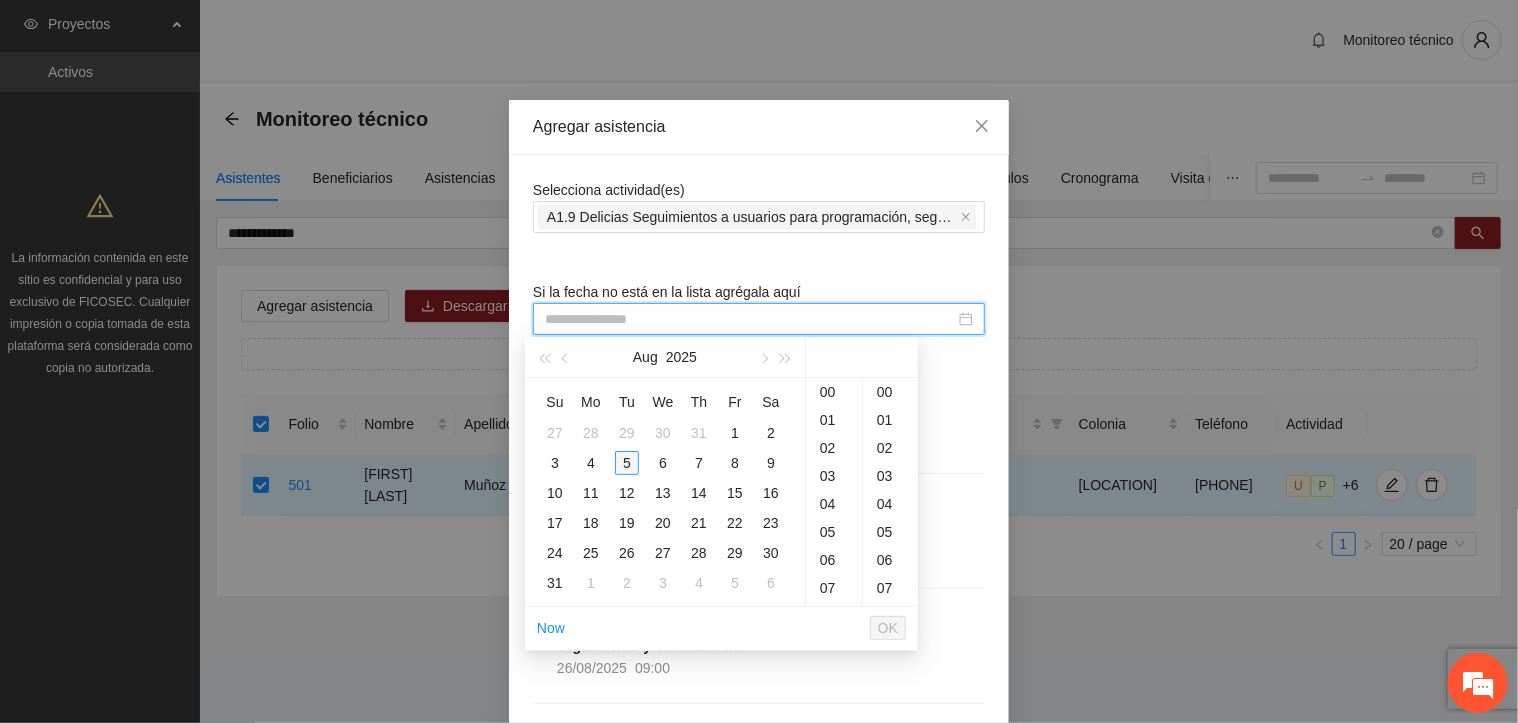 click on "5" at bounding box center (627, 463) 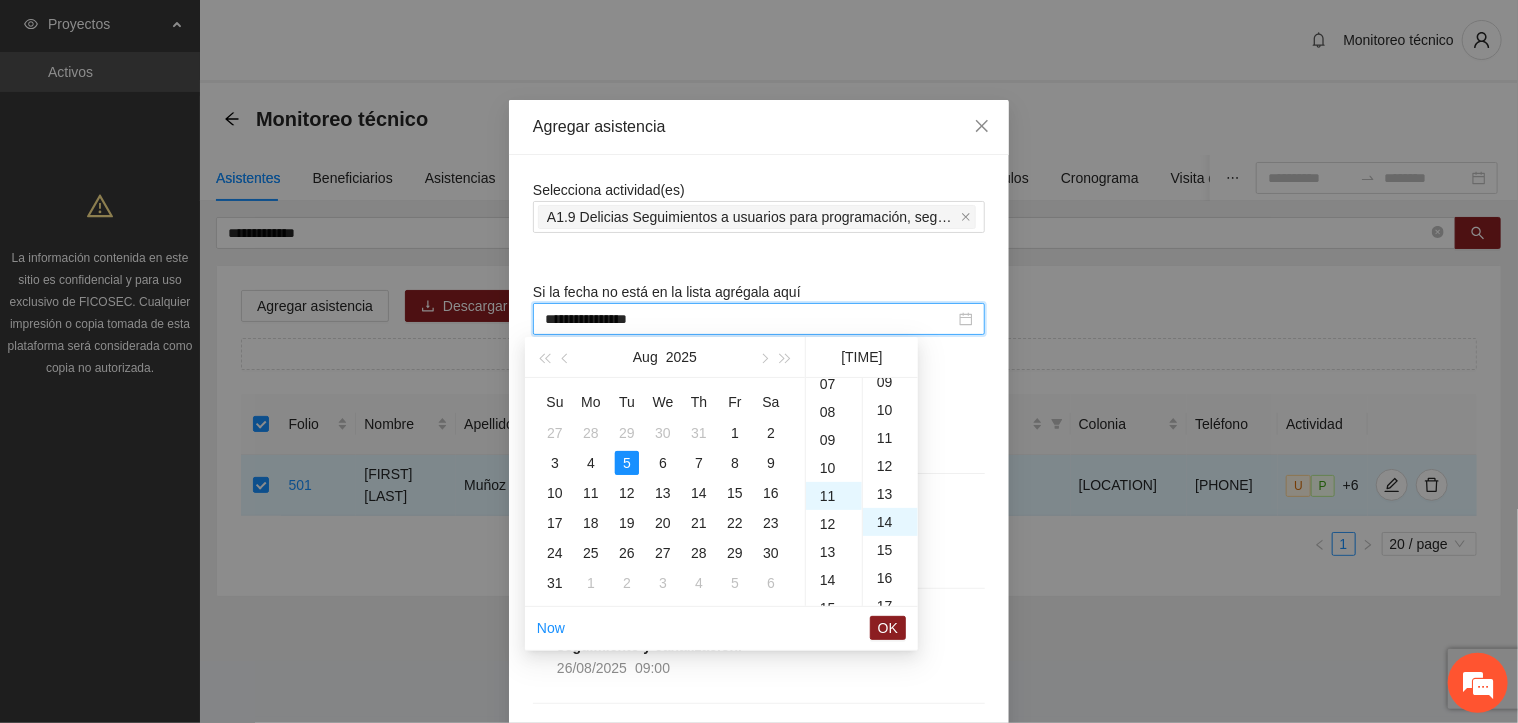 scroll, scrollTop: 308, scrollLeft: 0, axis: vertical 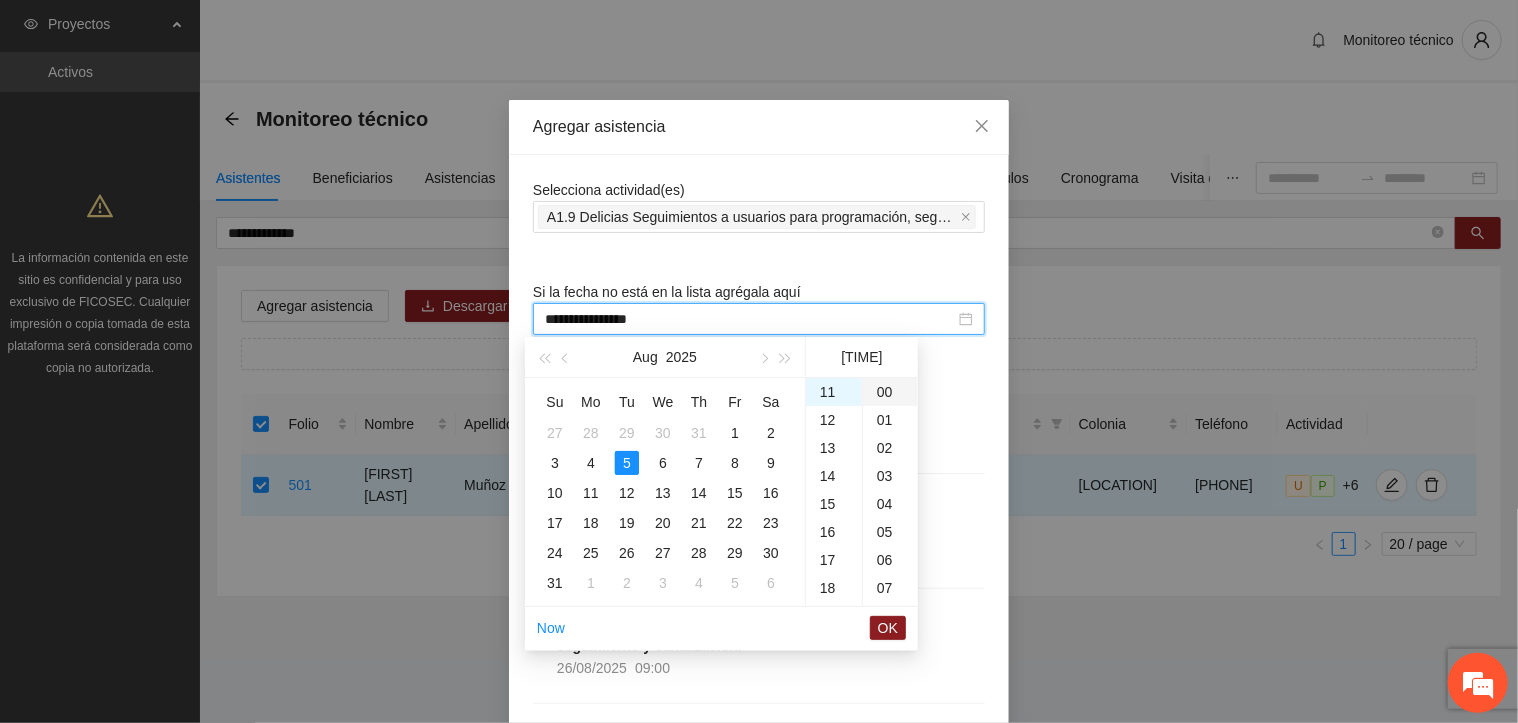 click on "00" at bounding box center [890, 392] 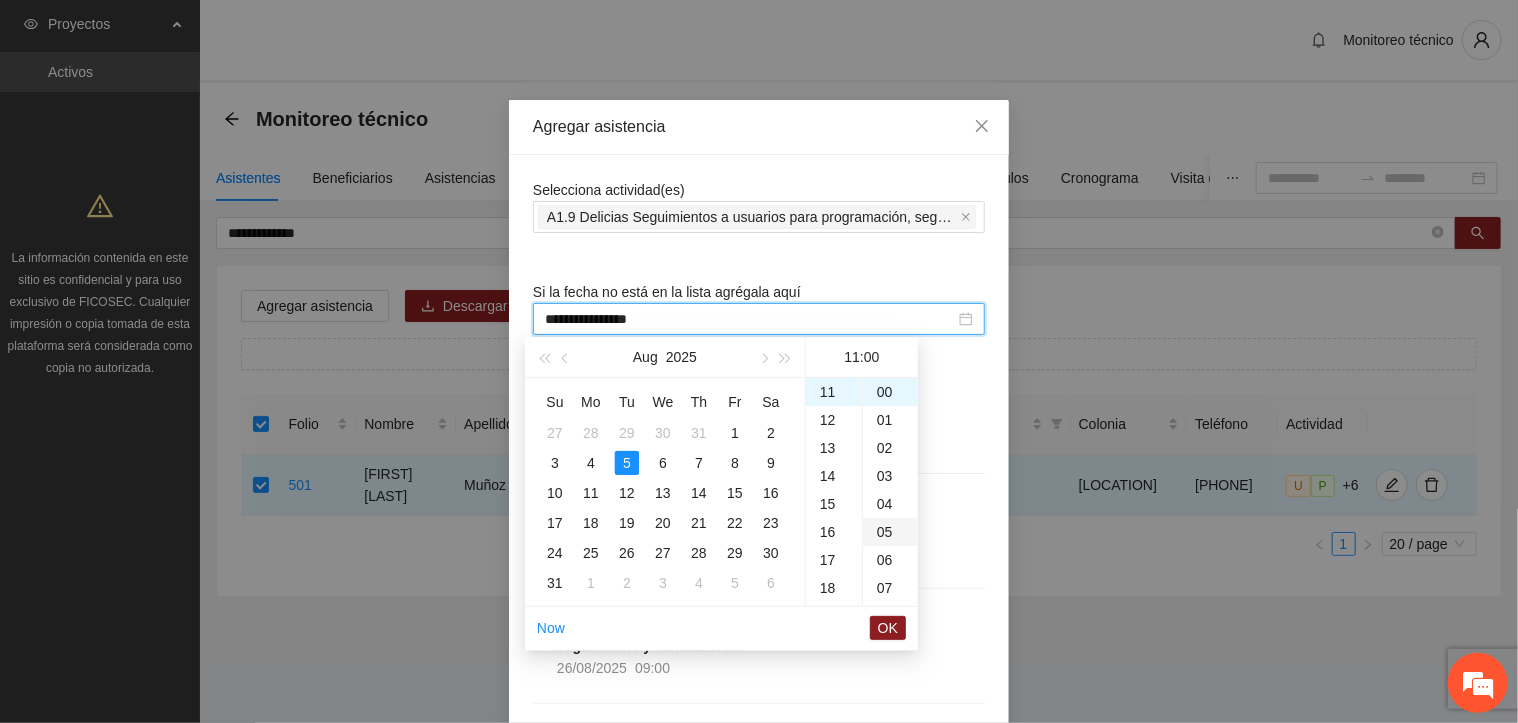 click on "05" at bounding box center [890, 532] 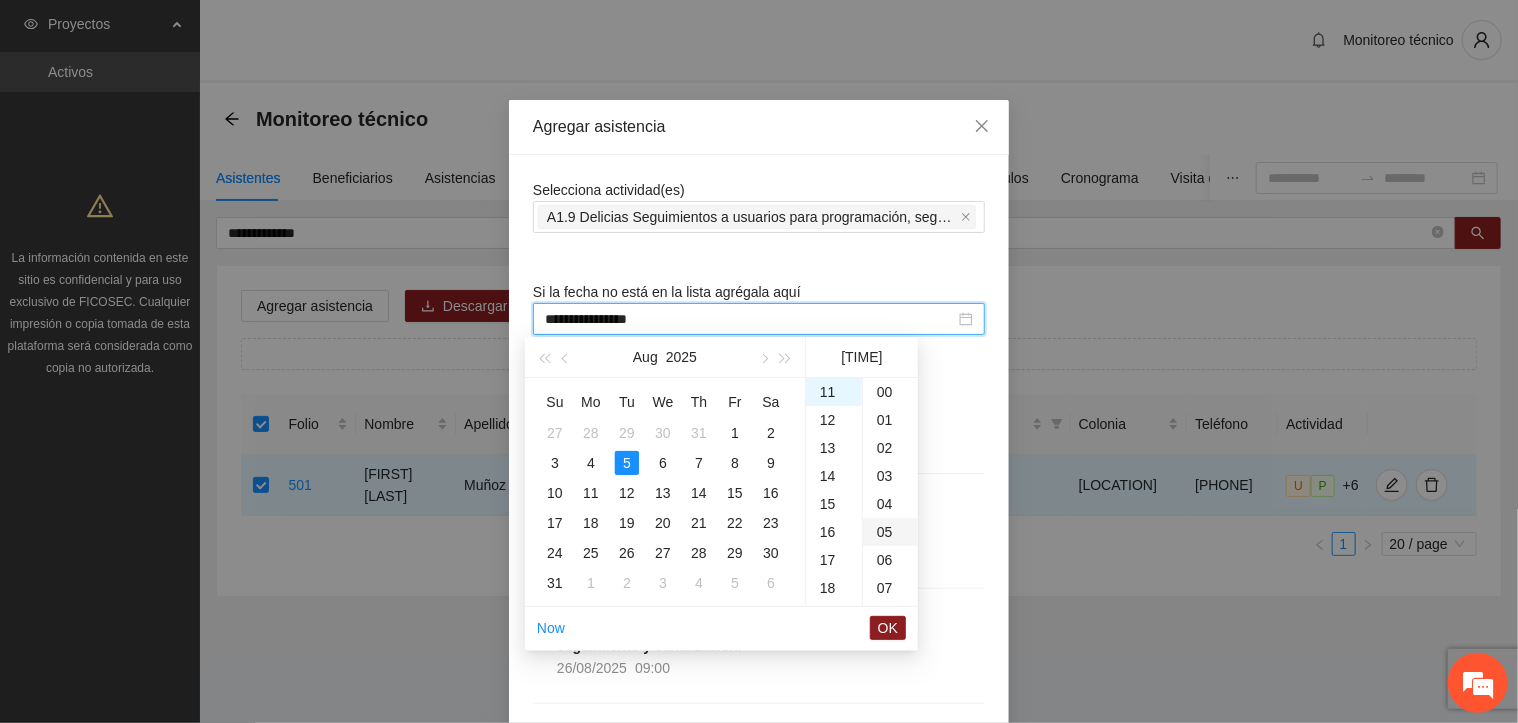 scroll, scrollTop: 140, scrollLeft: 0, axis: vertical 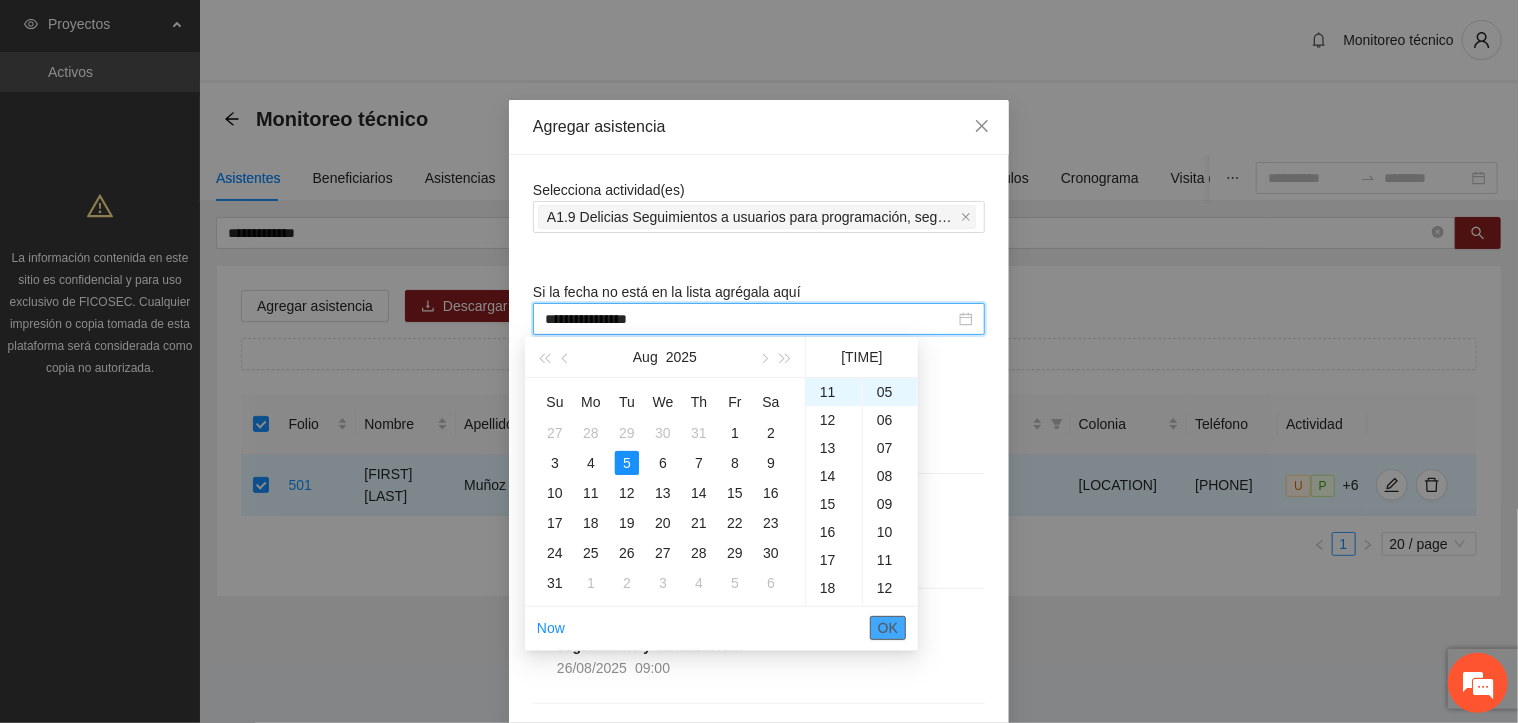 click on "OK" at bounding box center (888, 628) 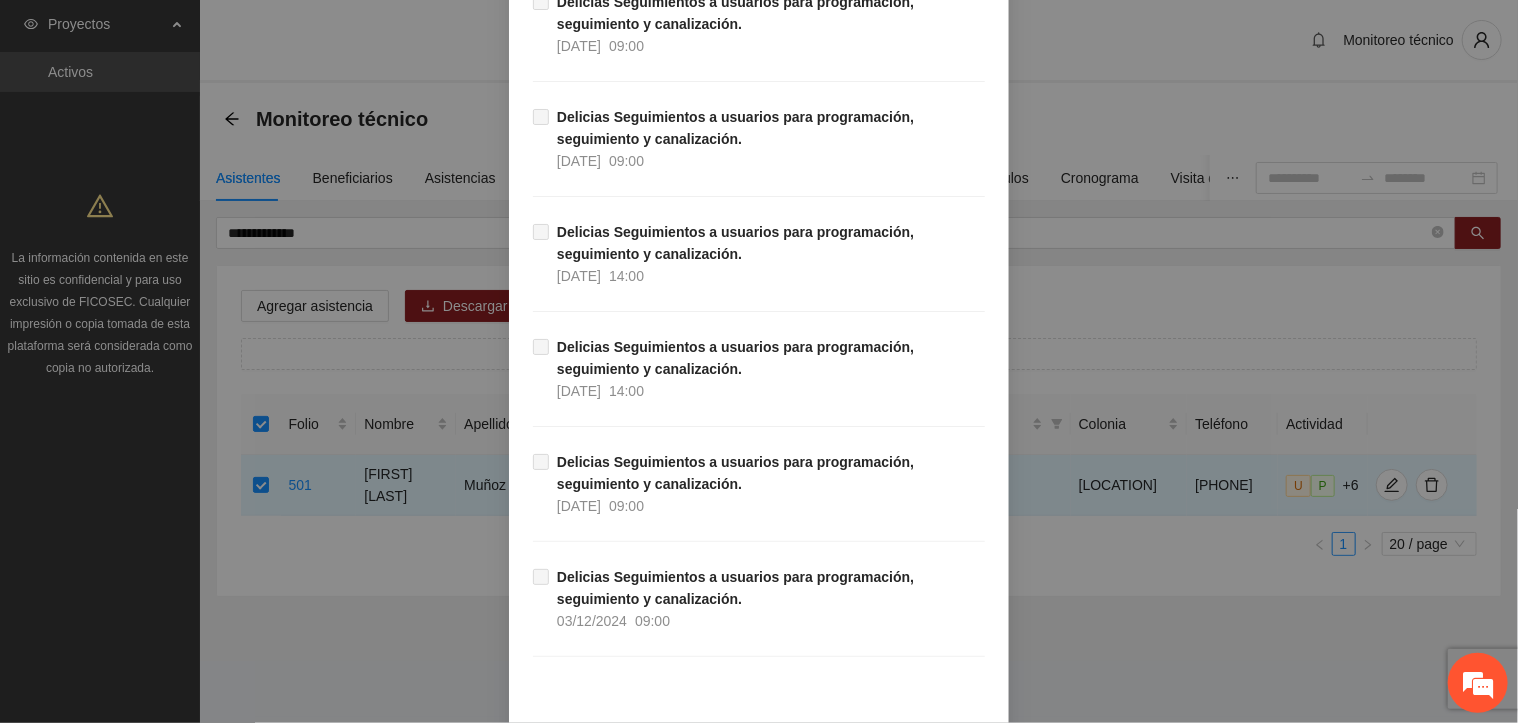 scroll, scrollTop: 17372, scrollLeft: 0, axis: vertical 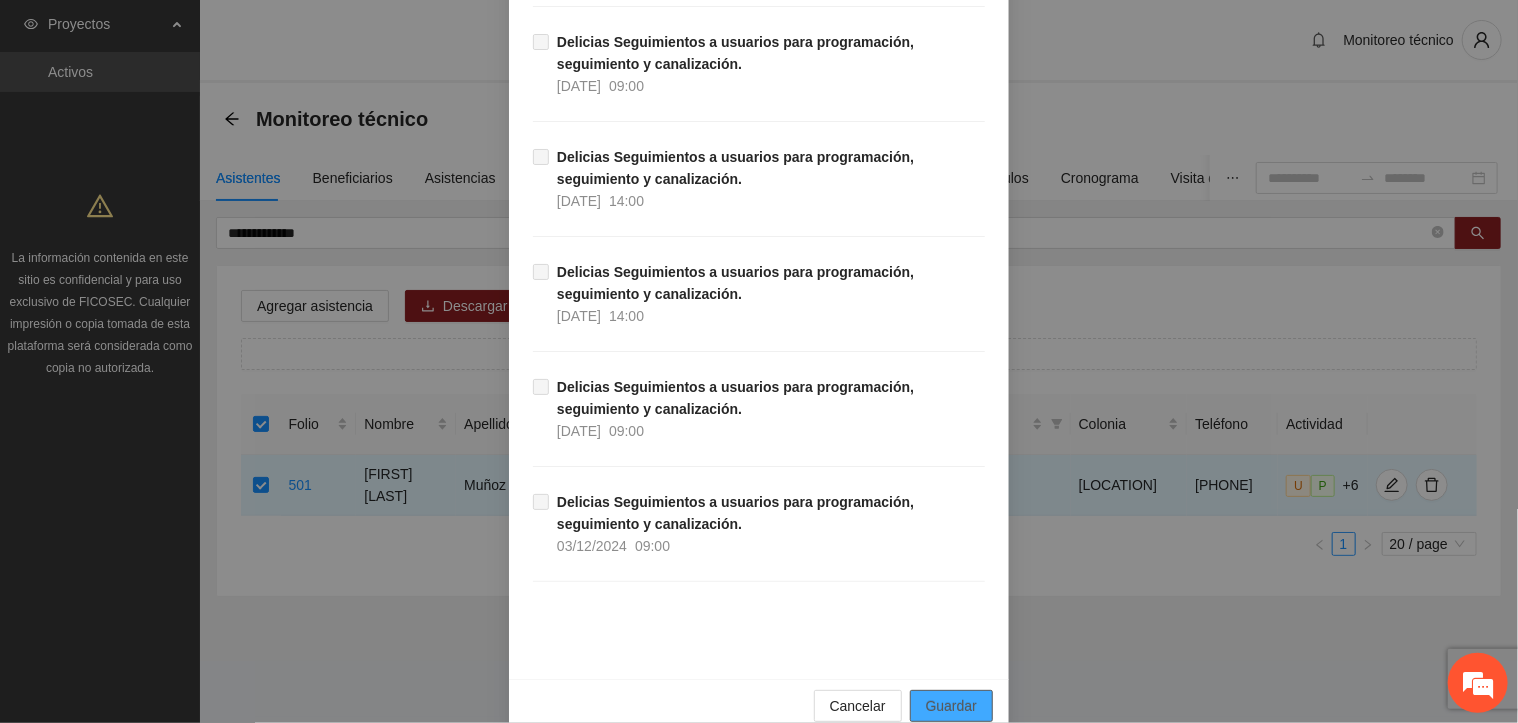 click on "Guardar" at bounding box center (951, 706) 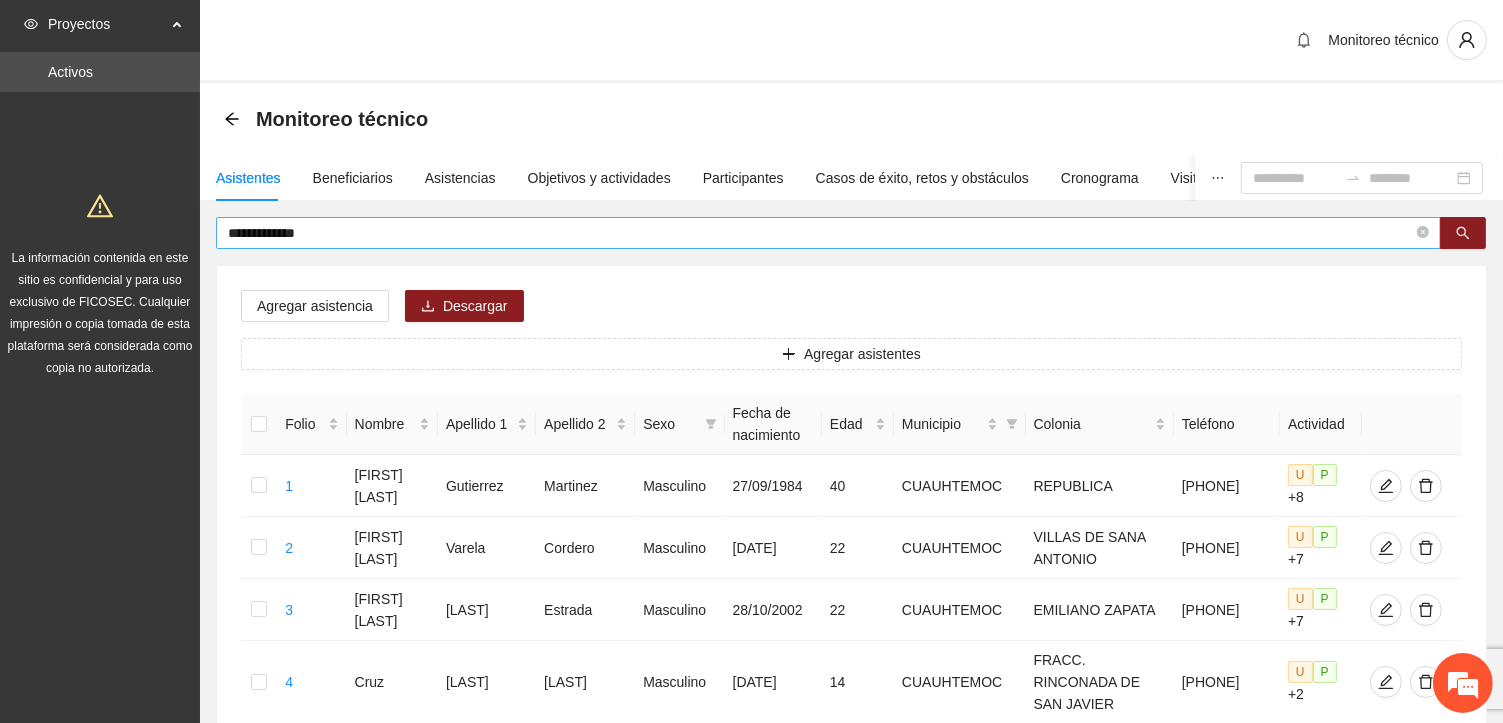 click on "**********" at bounding box center [820, 233] 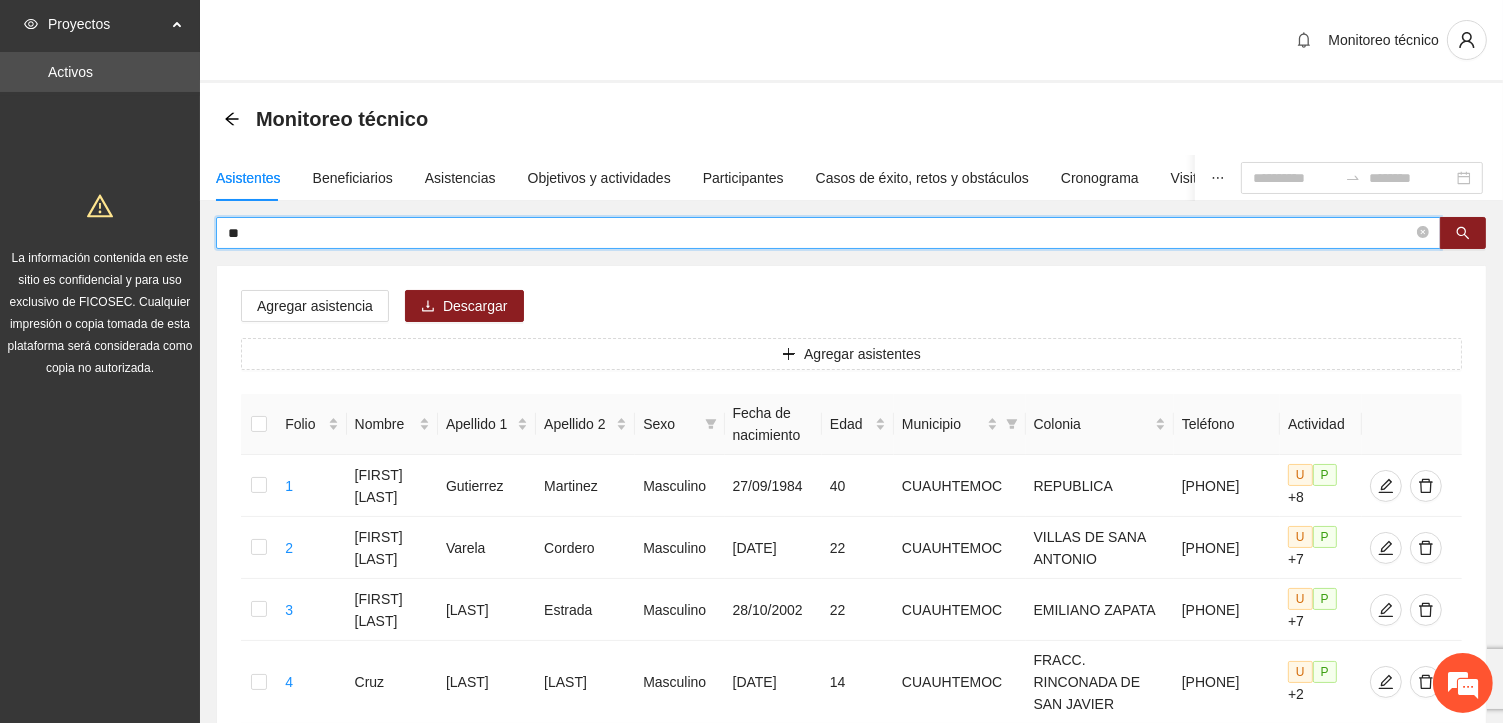 type on "*" 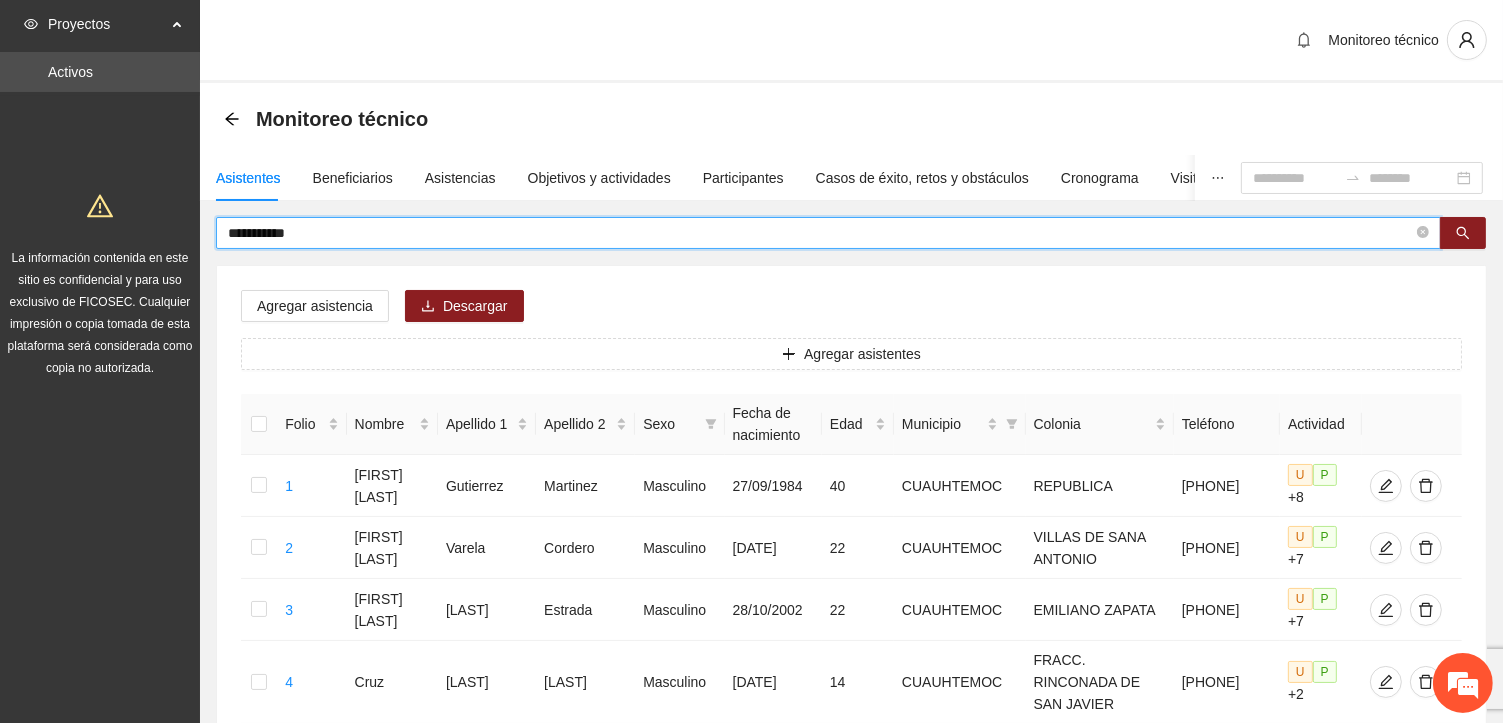 type on "**********" 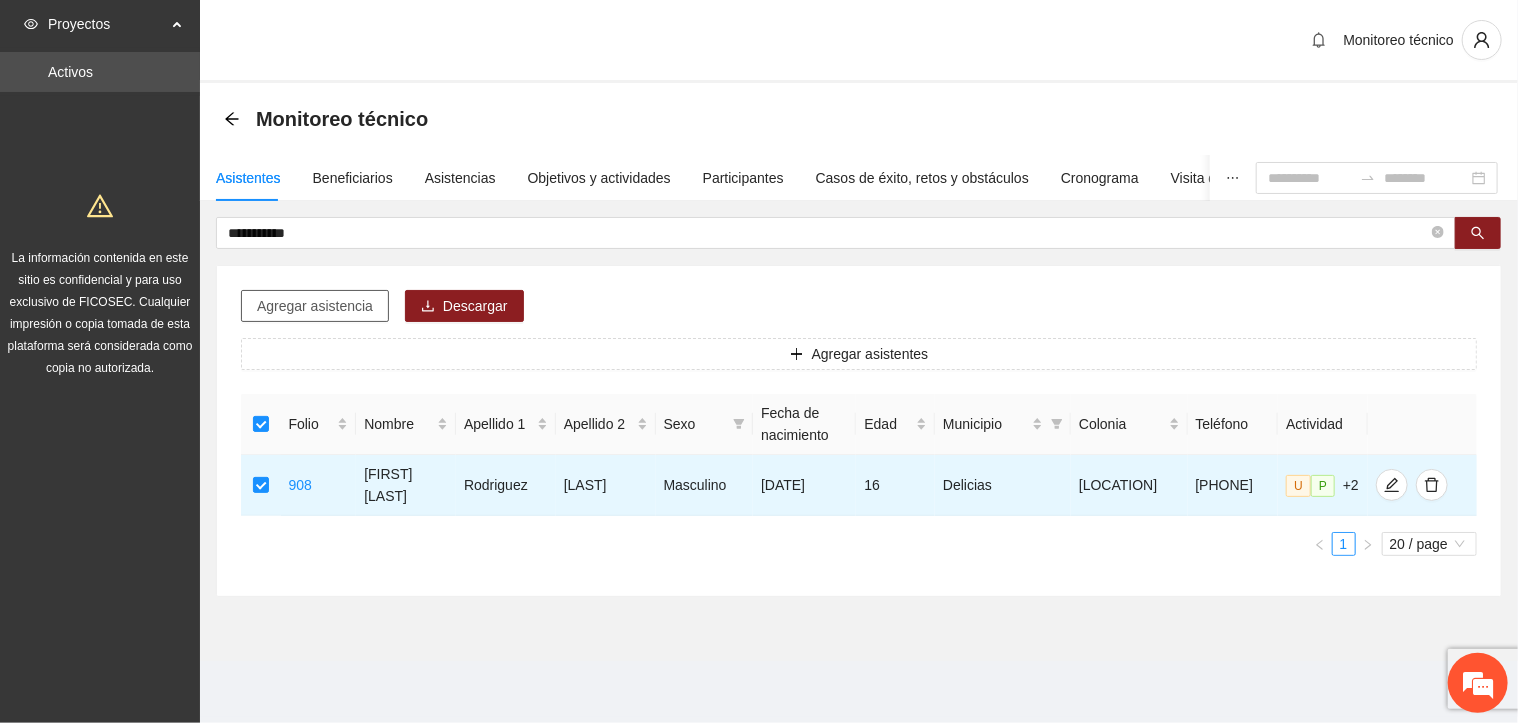 click on "Agregar asistencia" at bounding box center (315, 306) 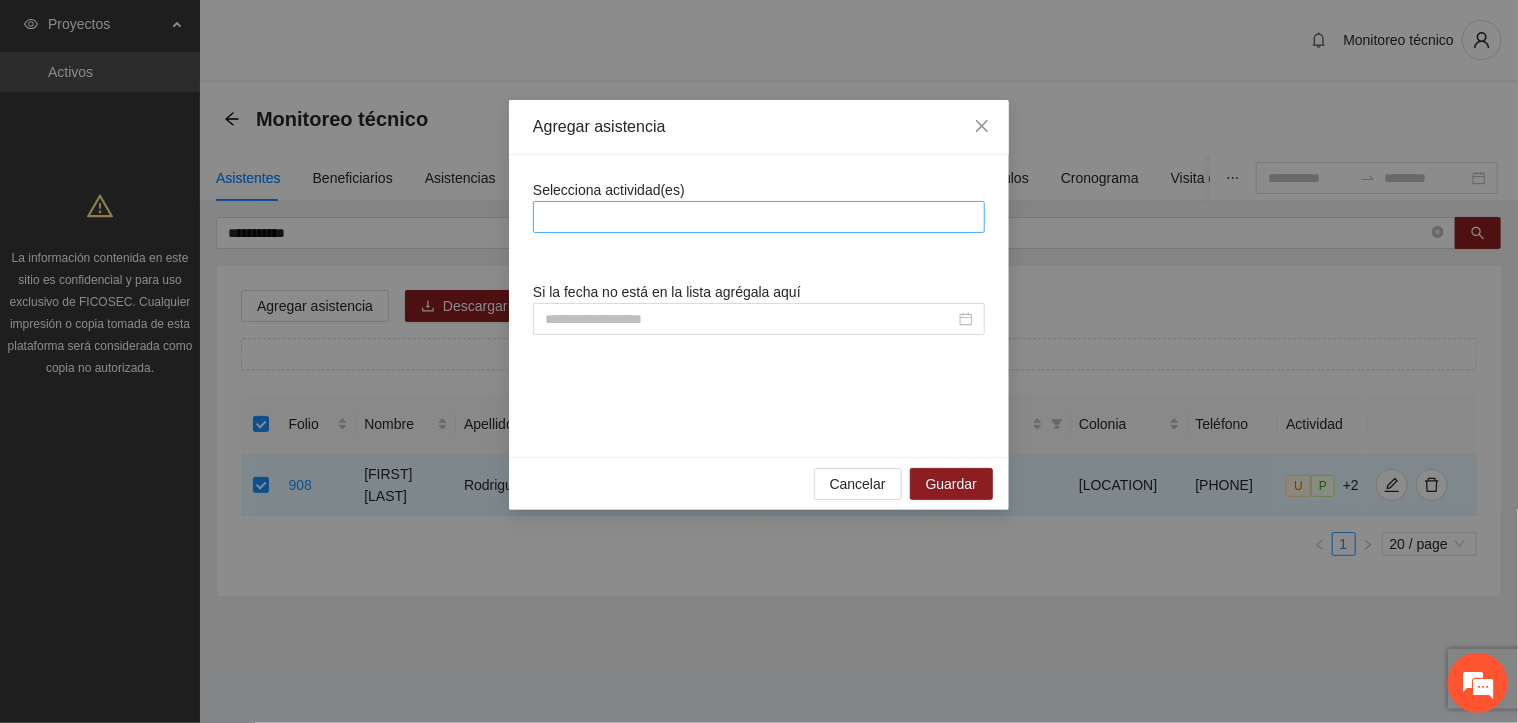 click at bounding box center [759, 217] 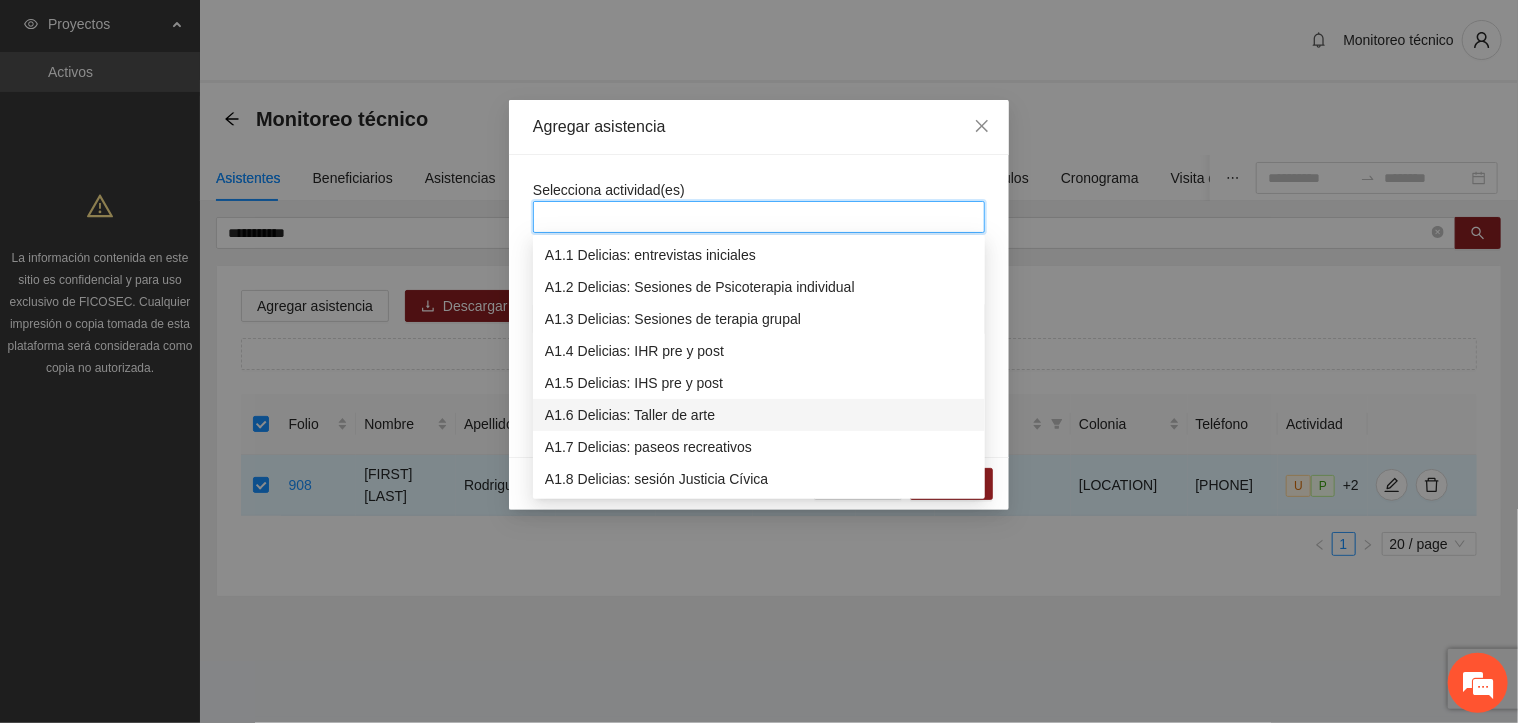 scroll, scrollTop: 96, scrollLeft: 0, axis: vertical 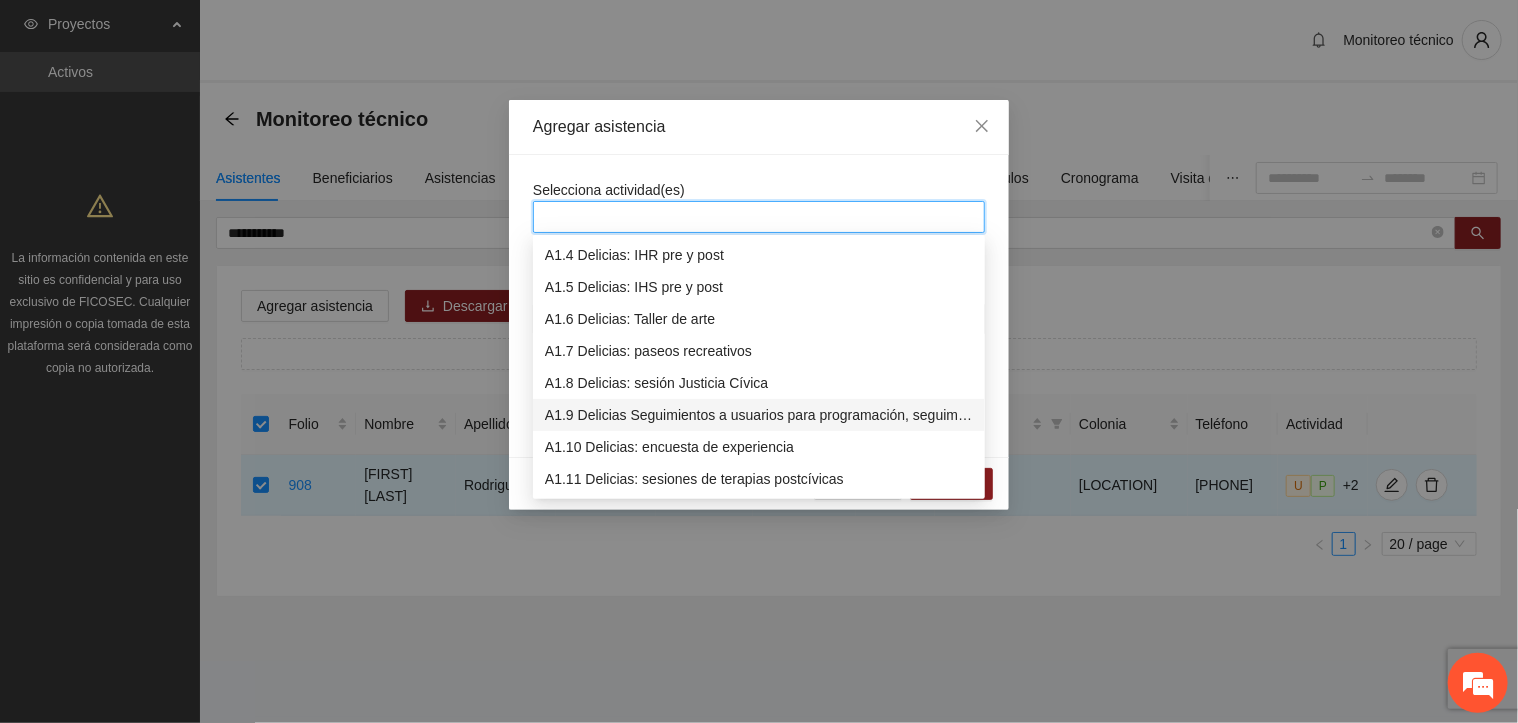 click on "A1.9 Delicias Seguimientos a usuarios para programación, seguimiento y canalización." at bounding box center (759, 415) 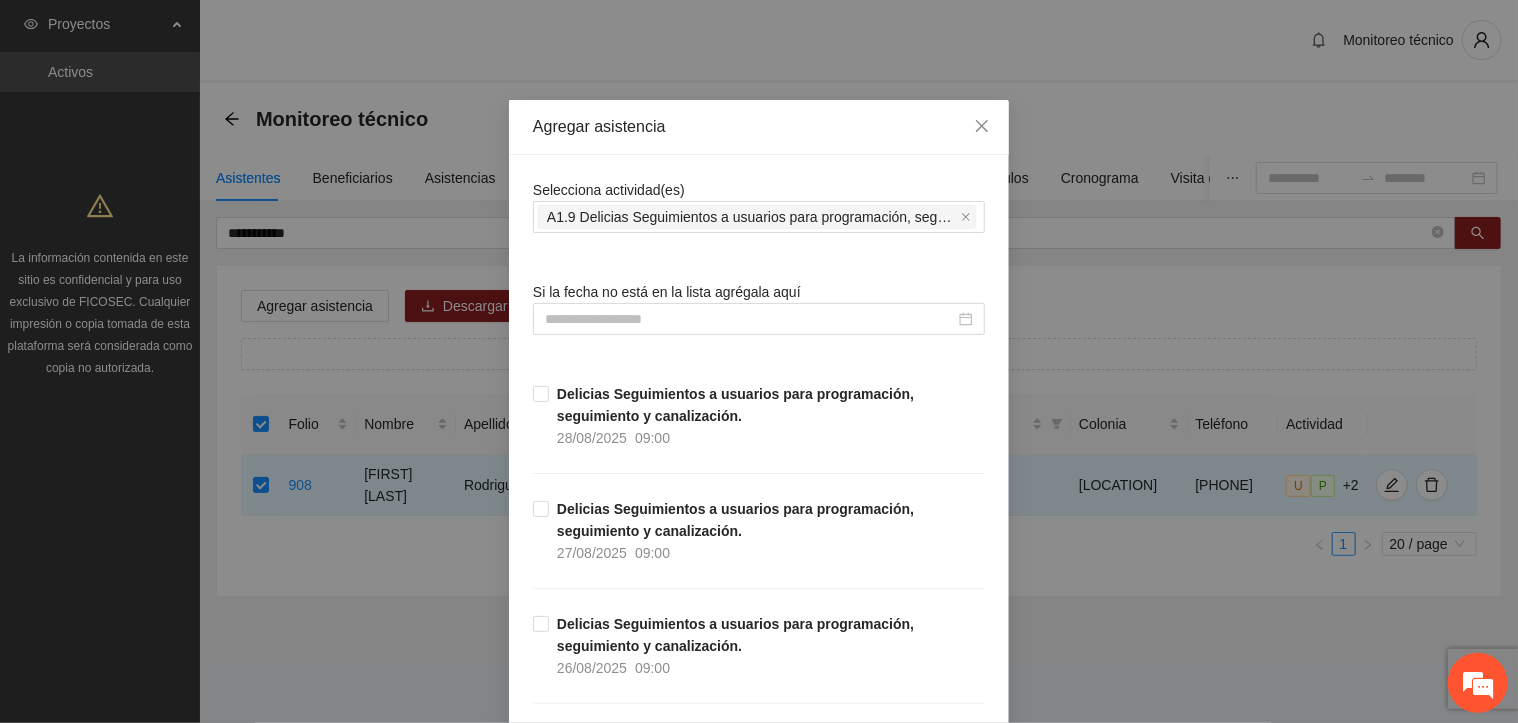 click on "Selecciona actividad(es) A1.9 Delicias Seguimientos a usuarios para programación, seguimiento y canalización." at bounding box center (759, 206) 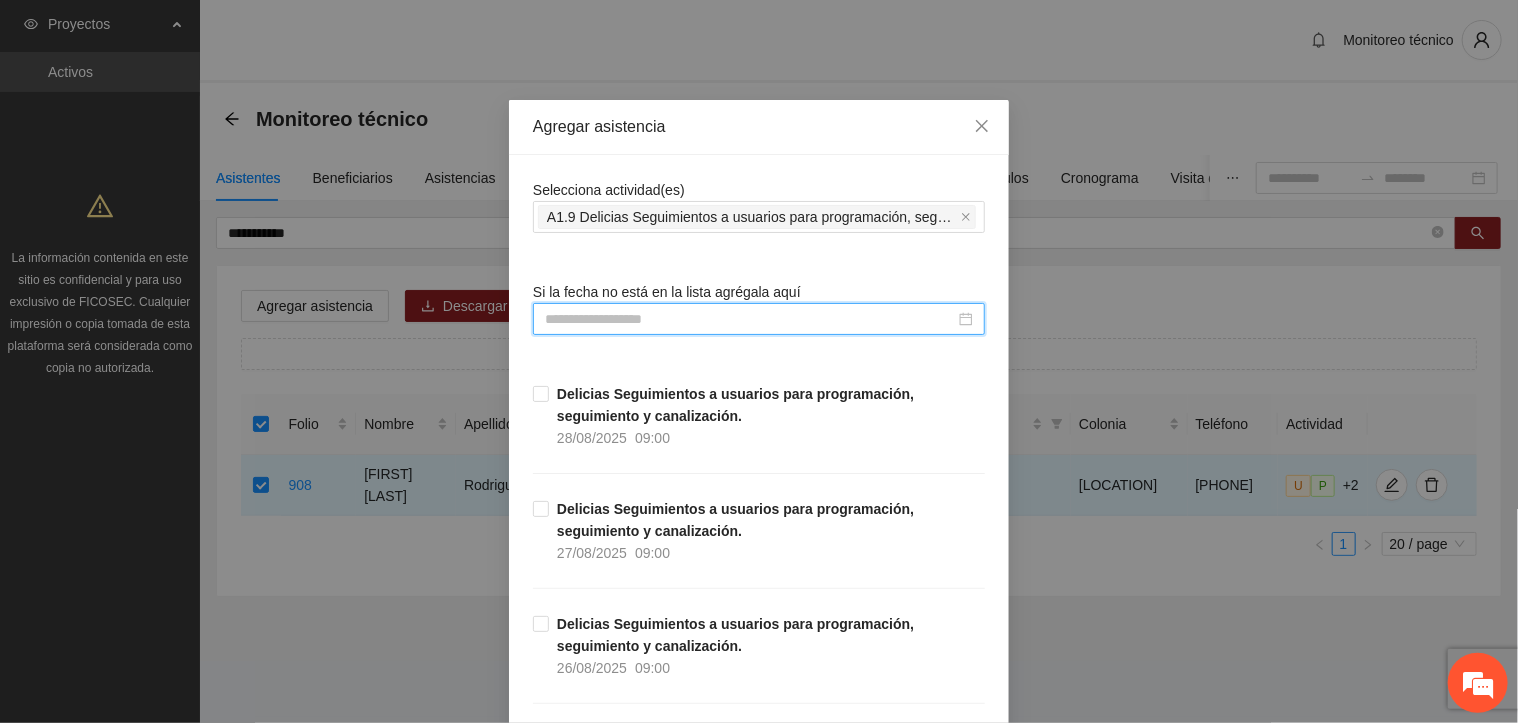 click at bounding box center (750, 319) 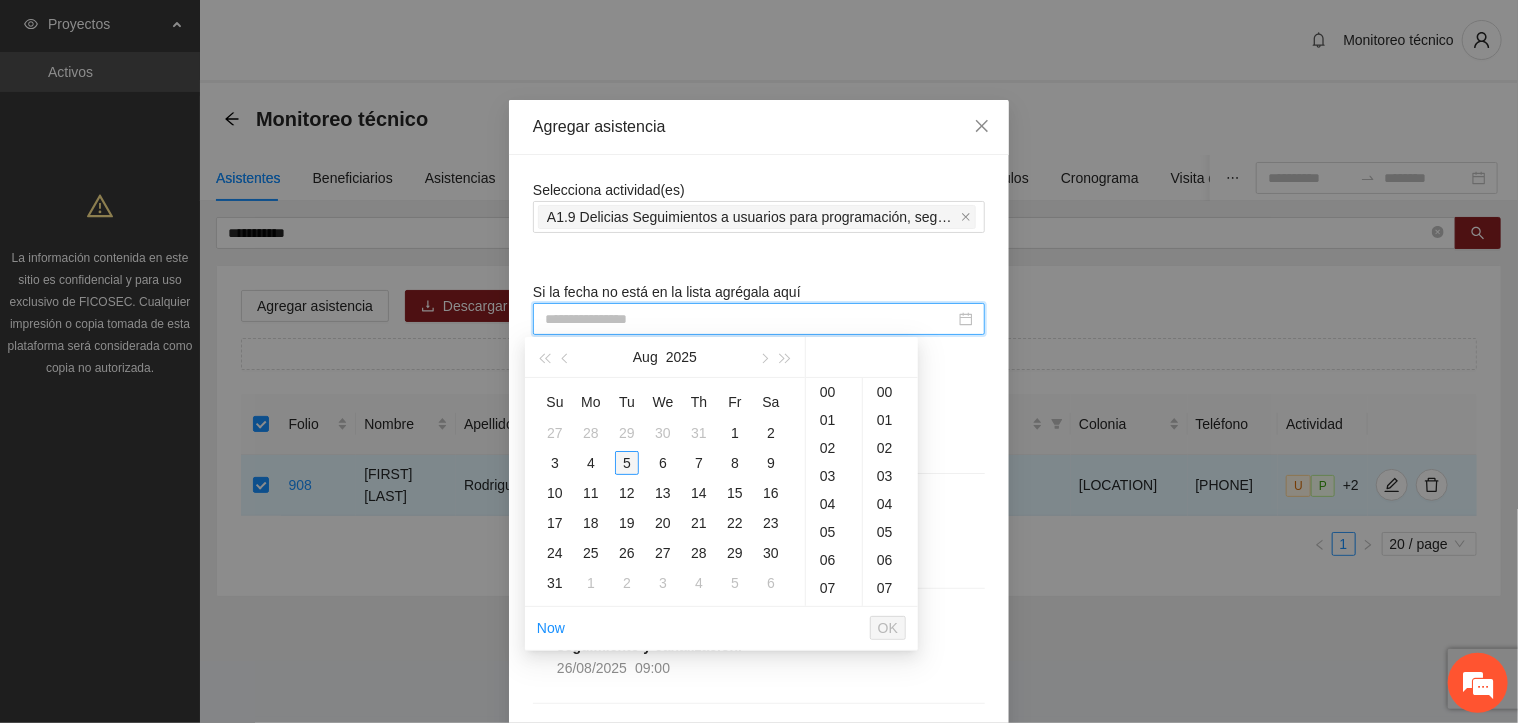 click on "5" at bounding box center (627, 463) 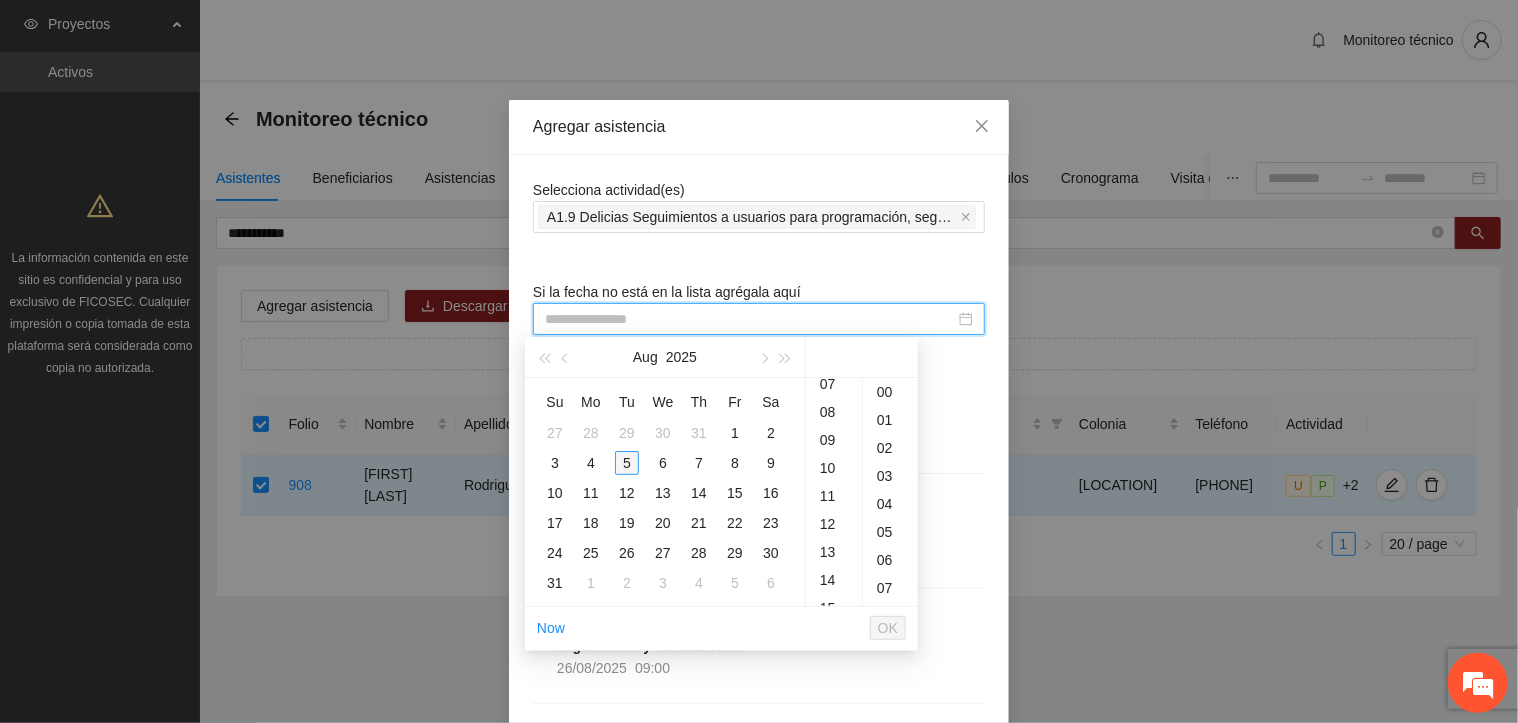 scroll, scrollTop: 820, scrollLeft: 0, axis: vertical 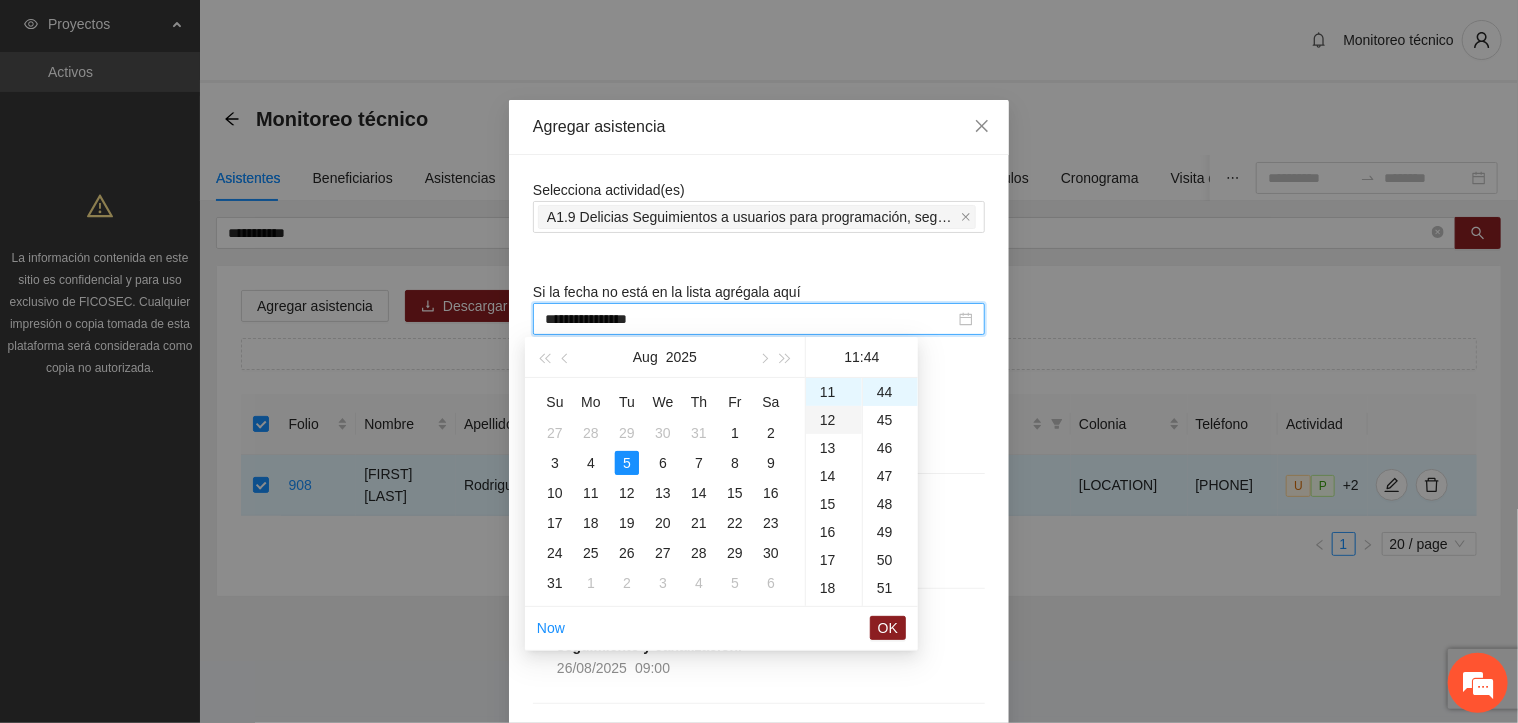 click on "12" at bounding box center [834, 420] 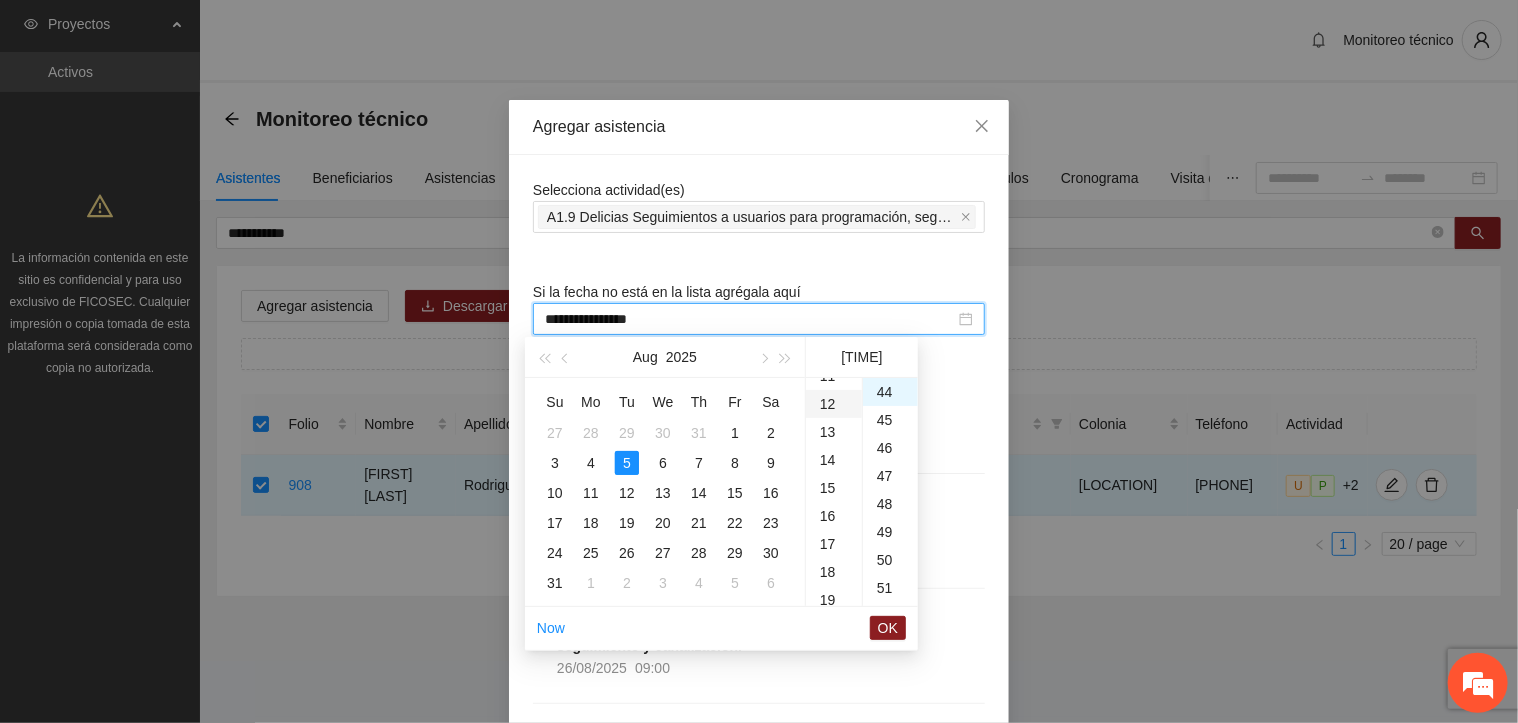 scroll, scrollTop: 336, scrollLeft: 0, axis: vertical 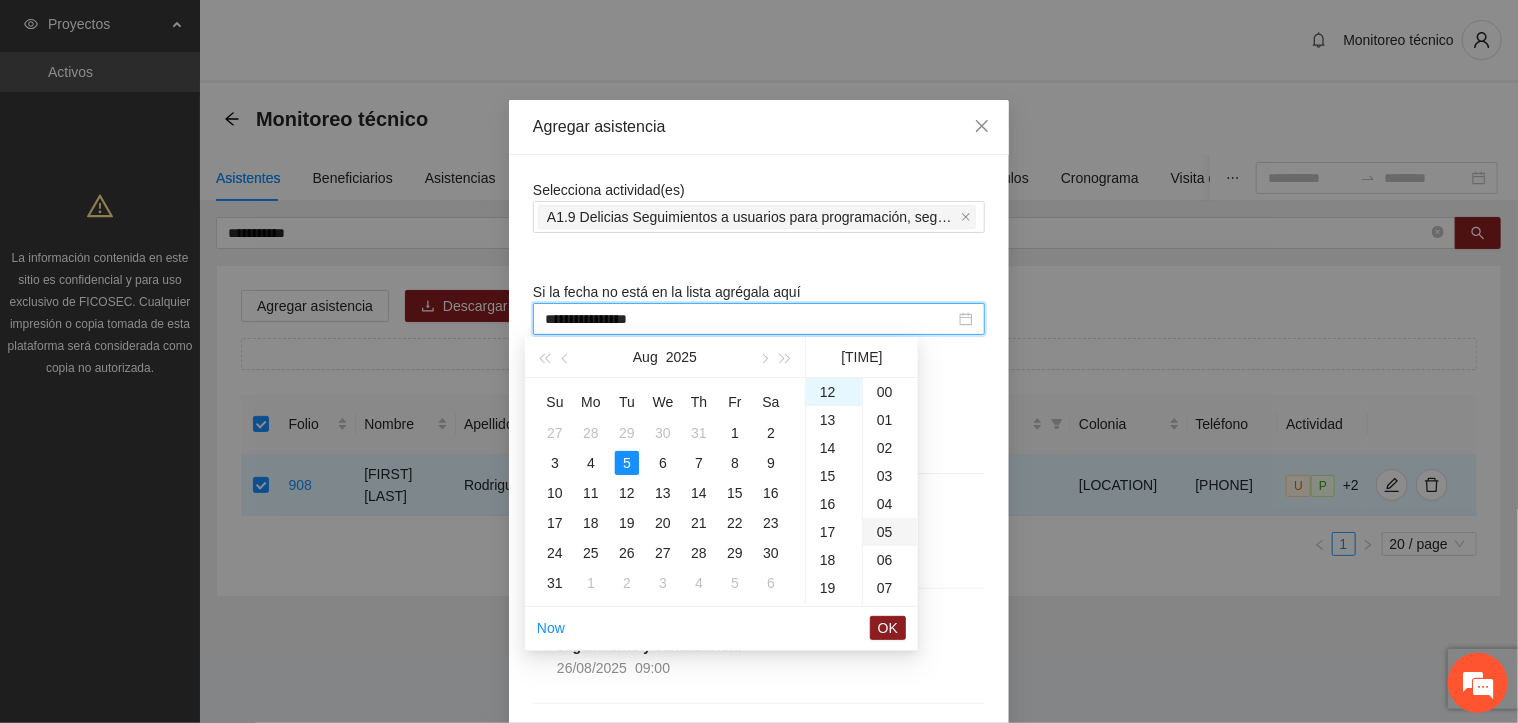 click on "05" at bounding box center [890, 532] 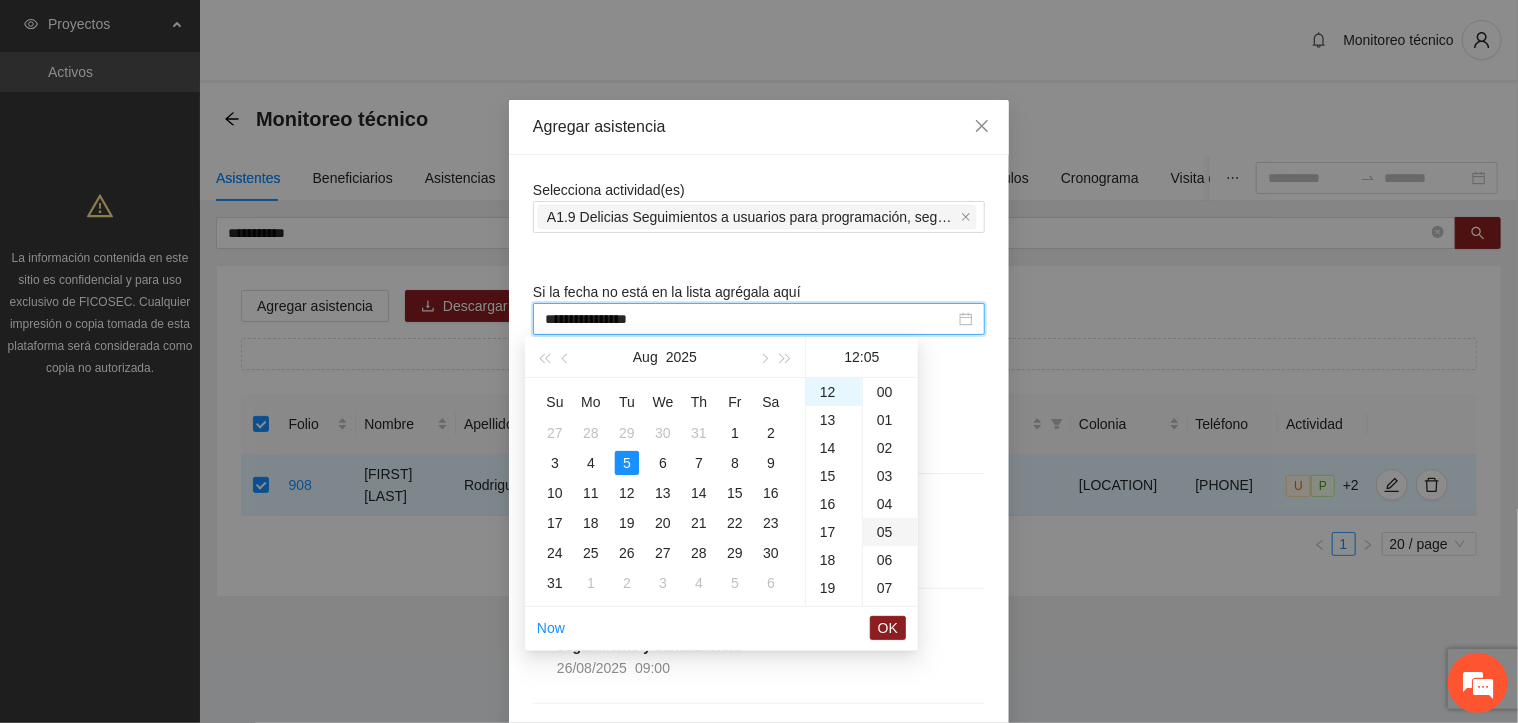 scroll, scrollTop: 140, scrollLeft: 0, axis: vertical 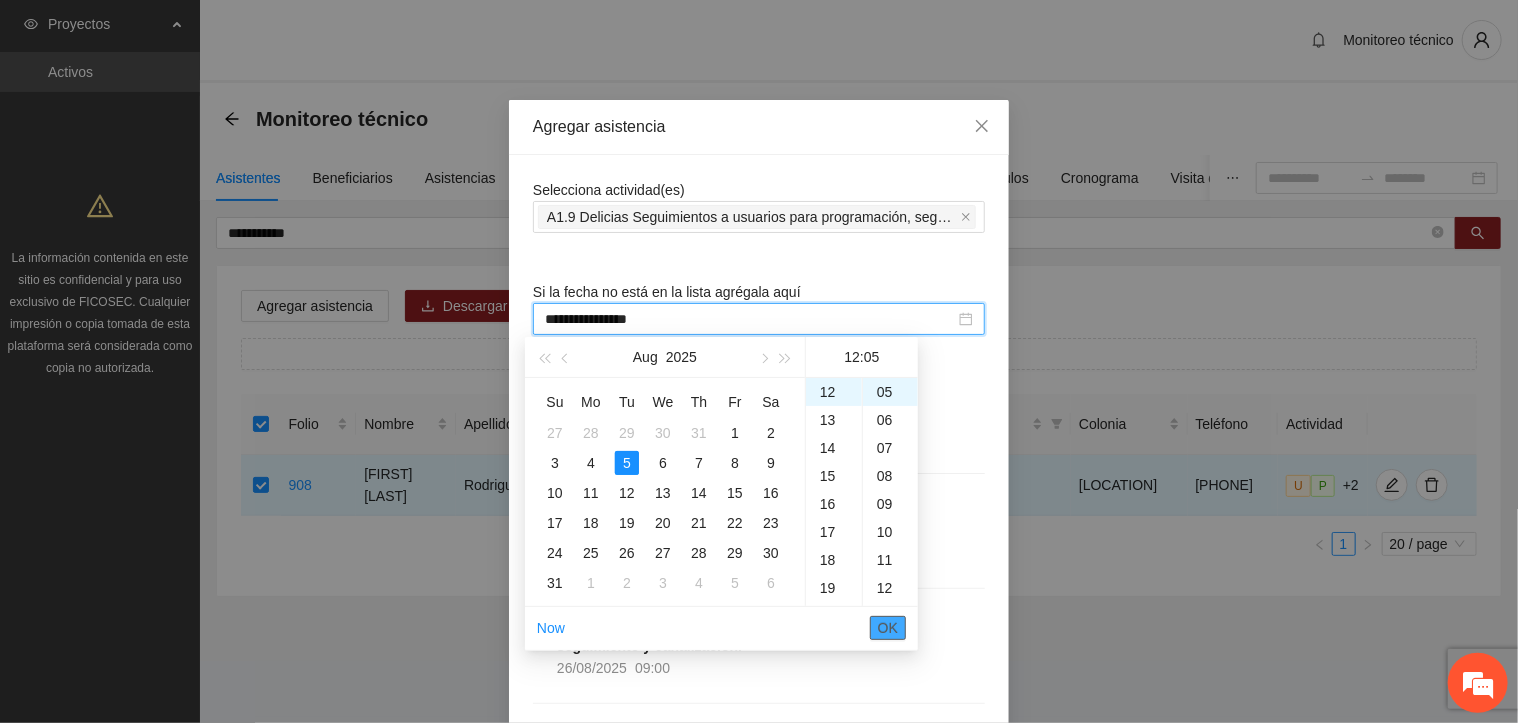 click on "OK" at bounding box center [888, 628] 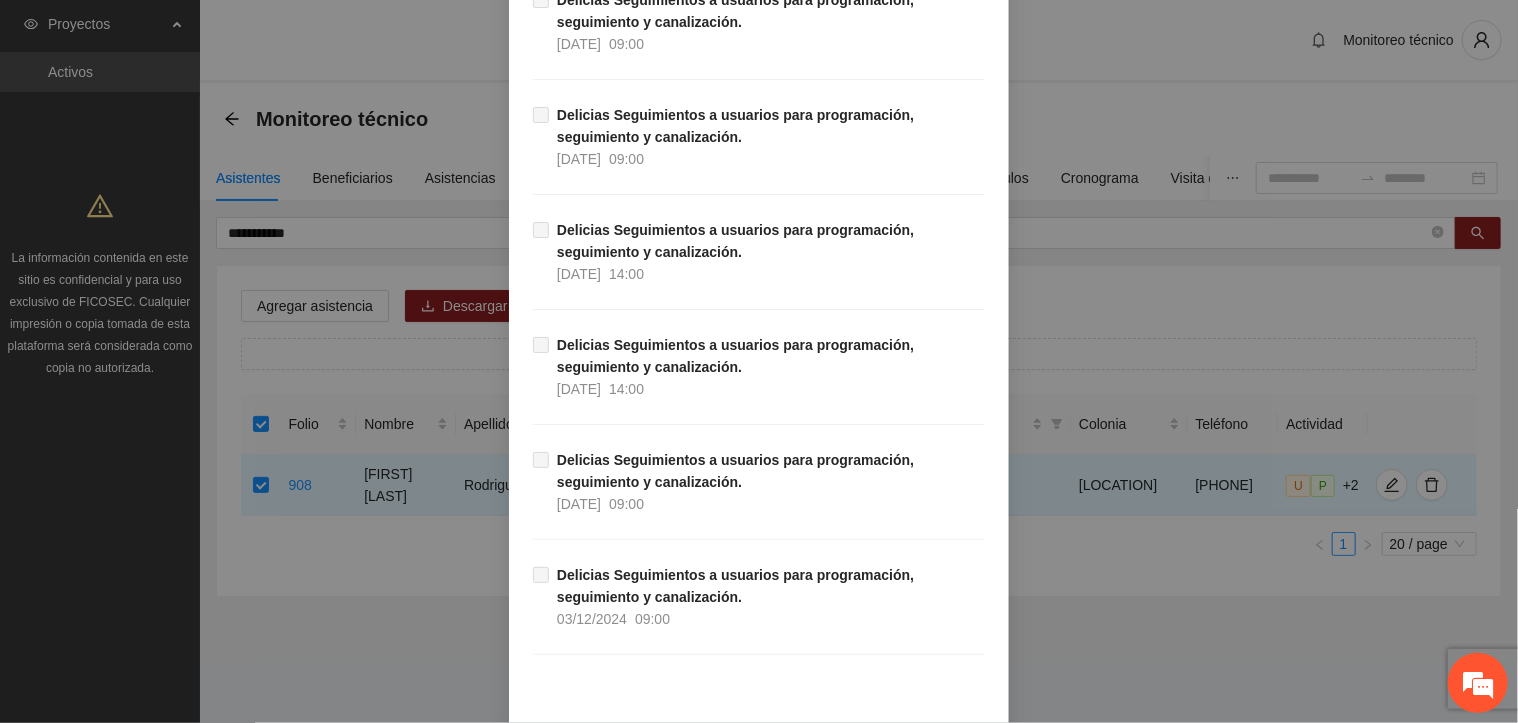 scroll, scrollTop: 17372, scrollLeft: 0, axis: vertical 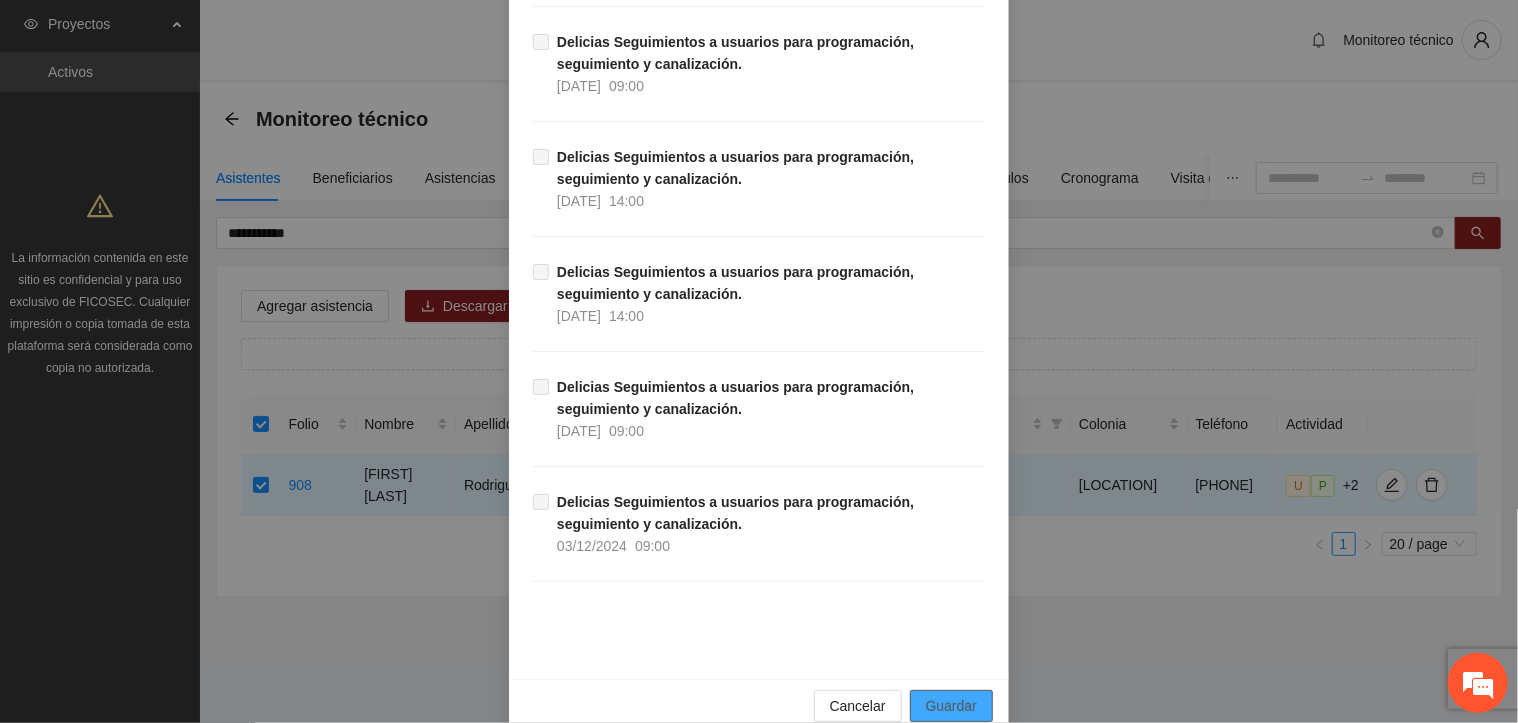 click on "Guardar" at bounding box center [951, 706] 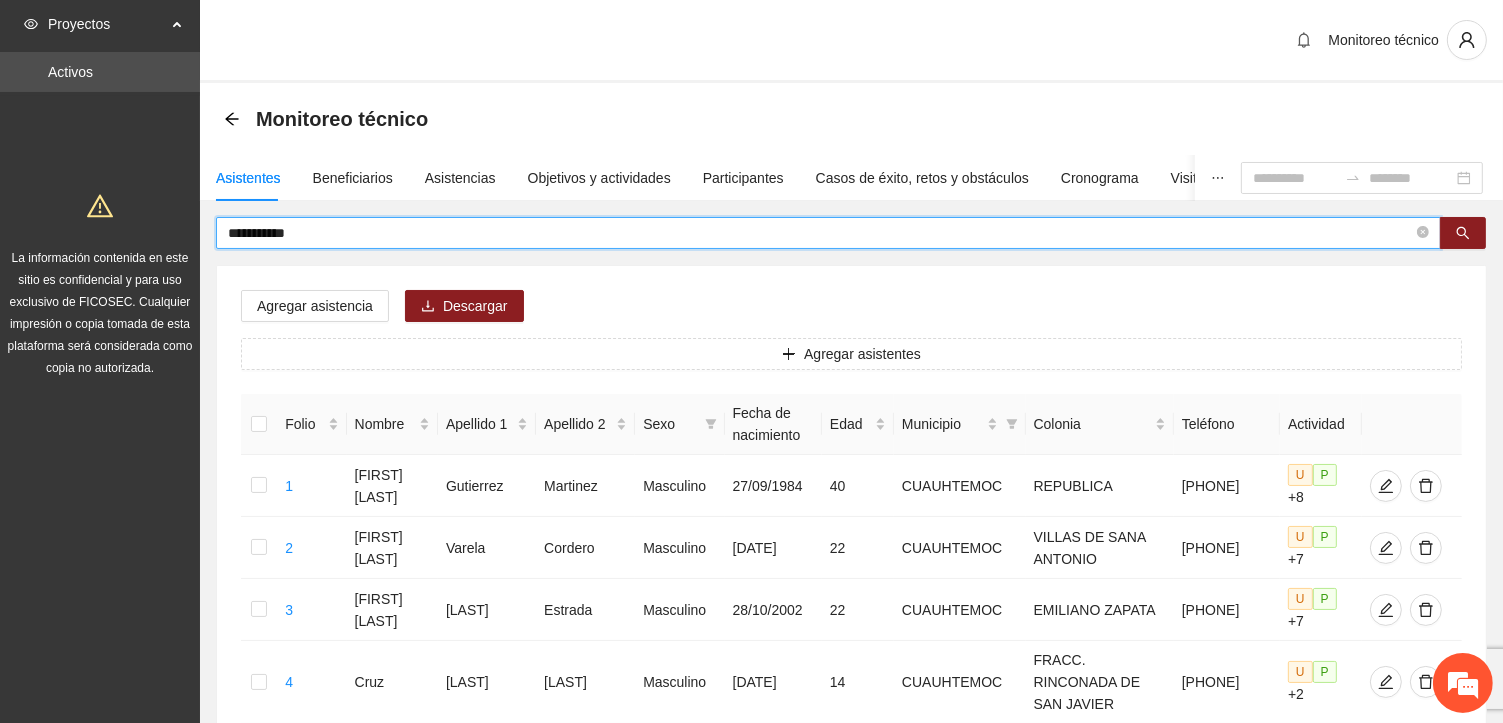 click on "**********" at bounding box center (820, 233) 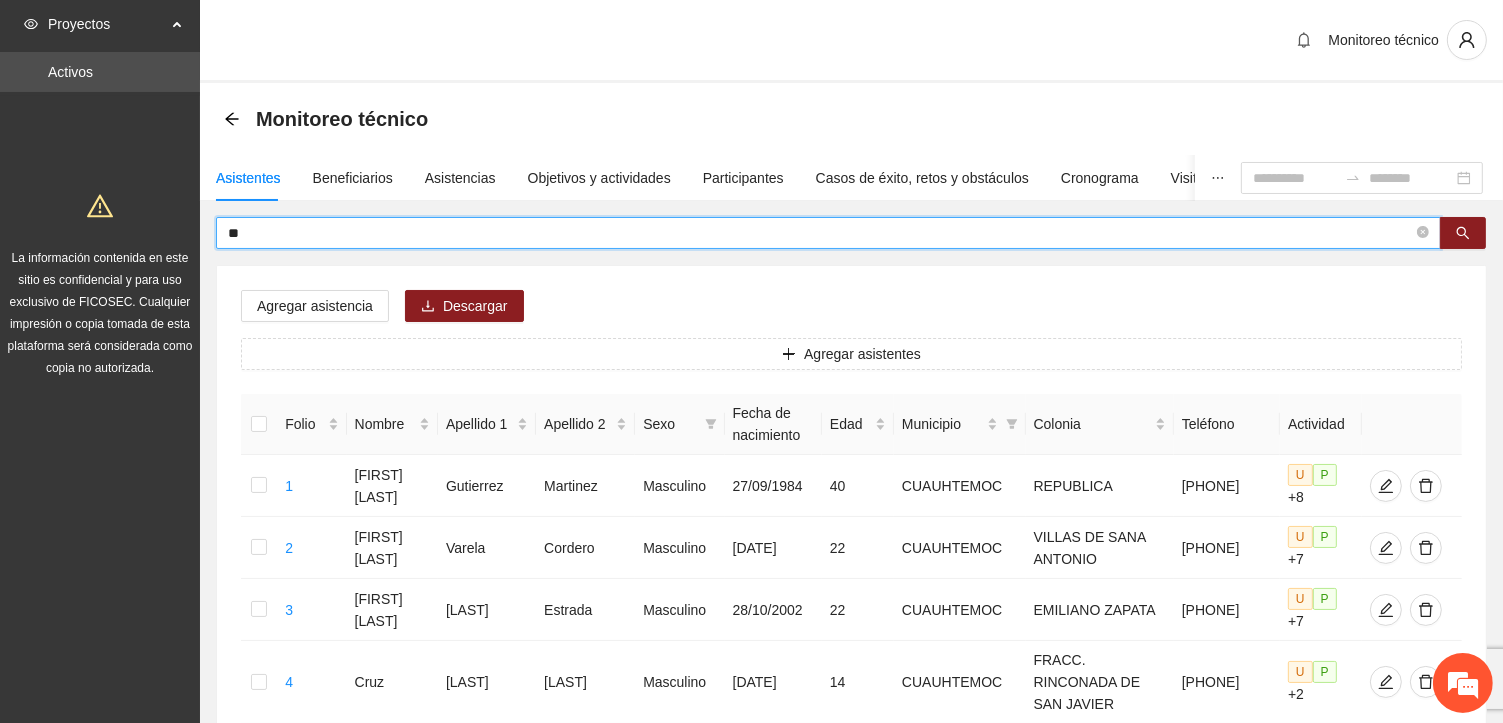 type on "*" 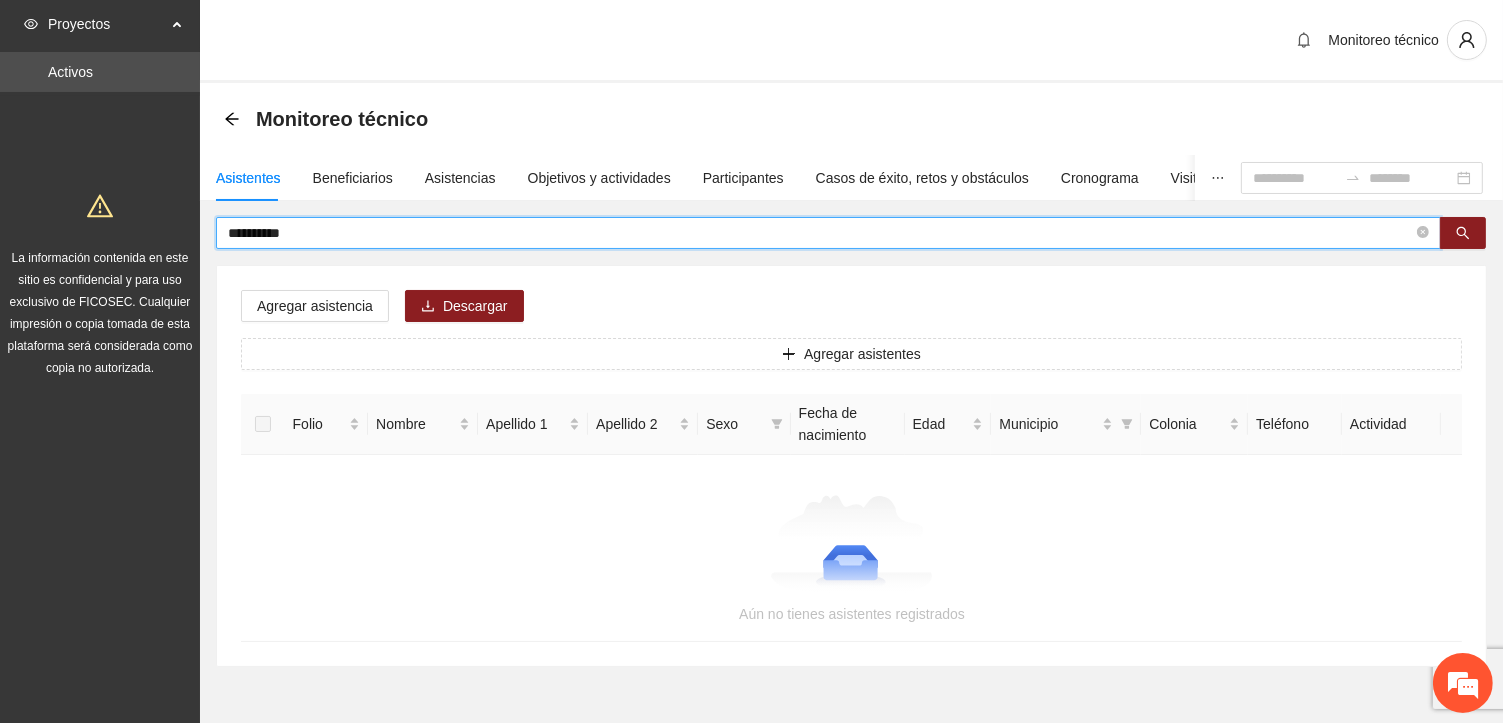 type on "**********" 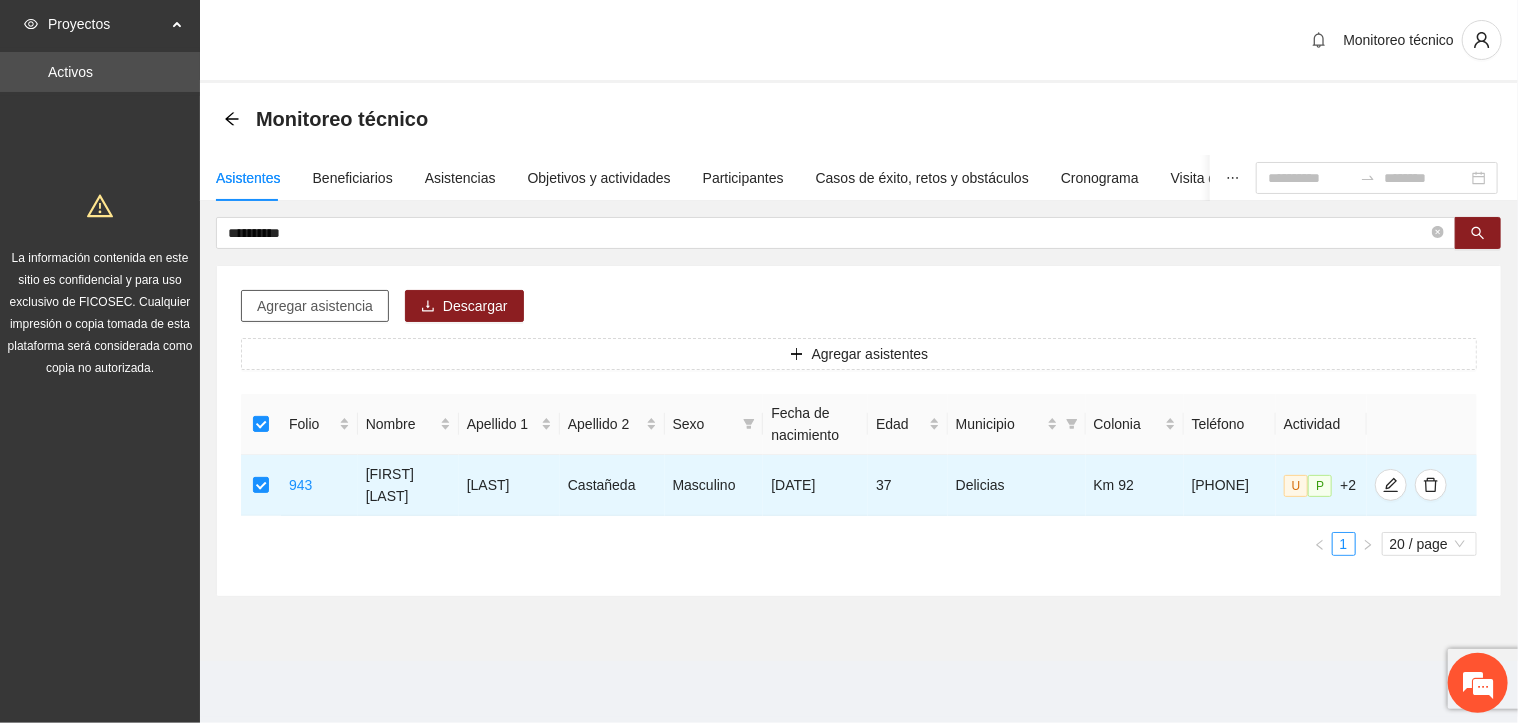 click on "Agregar asistencia" at bounding box center [315, 306] 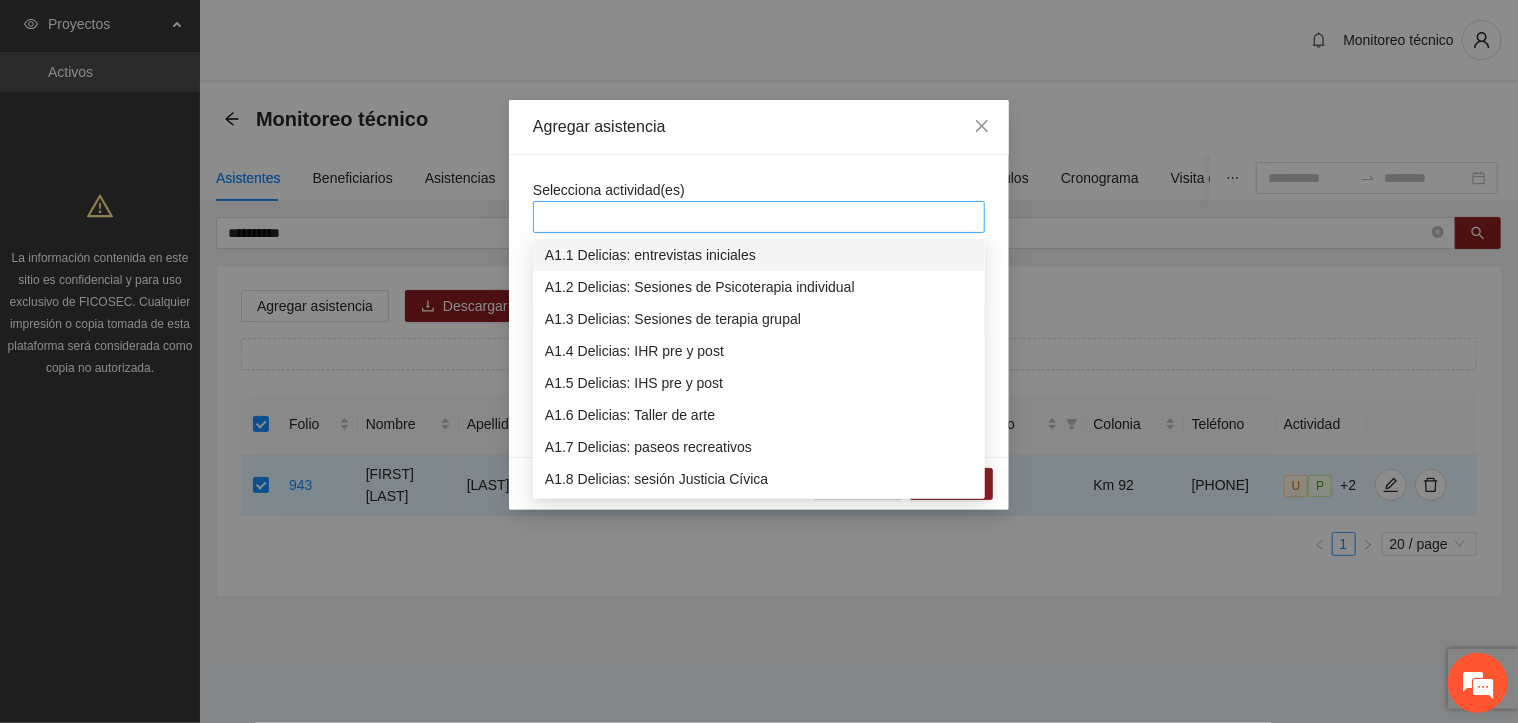 click at bounding box center [759, 217] 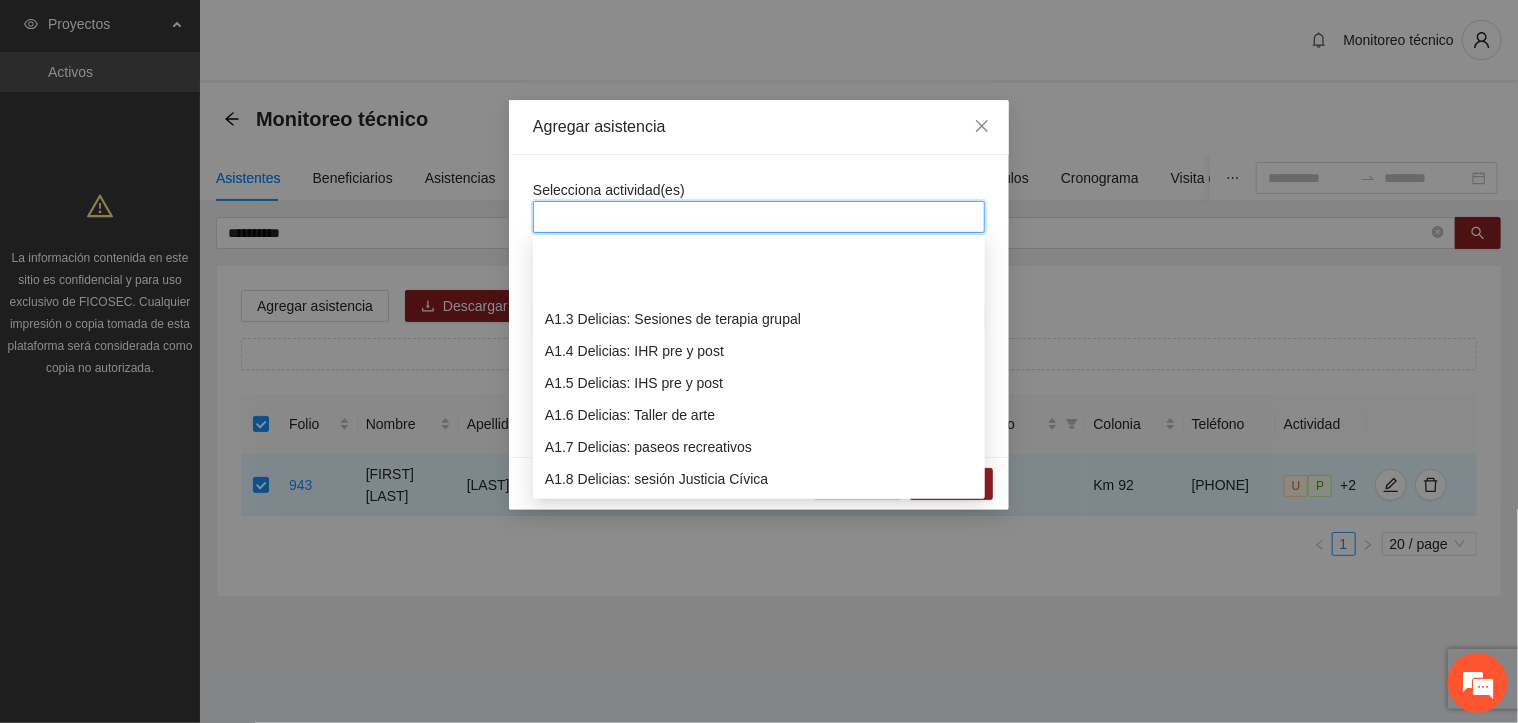 scroll, scrollTop: 192, scrollLeft: 0, axis: vertical 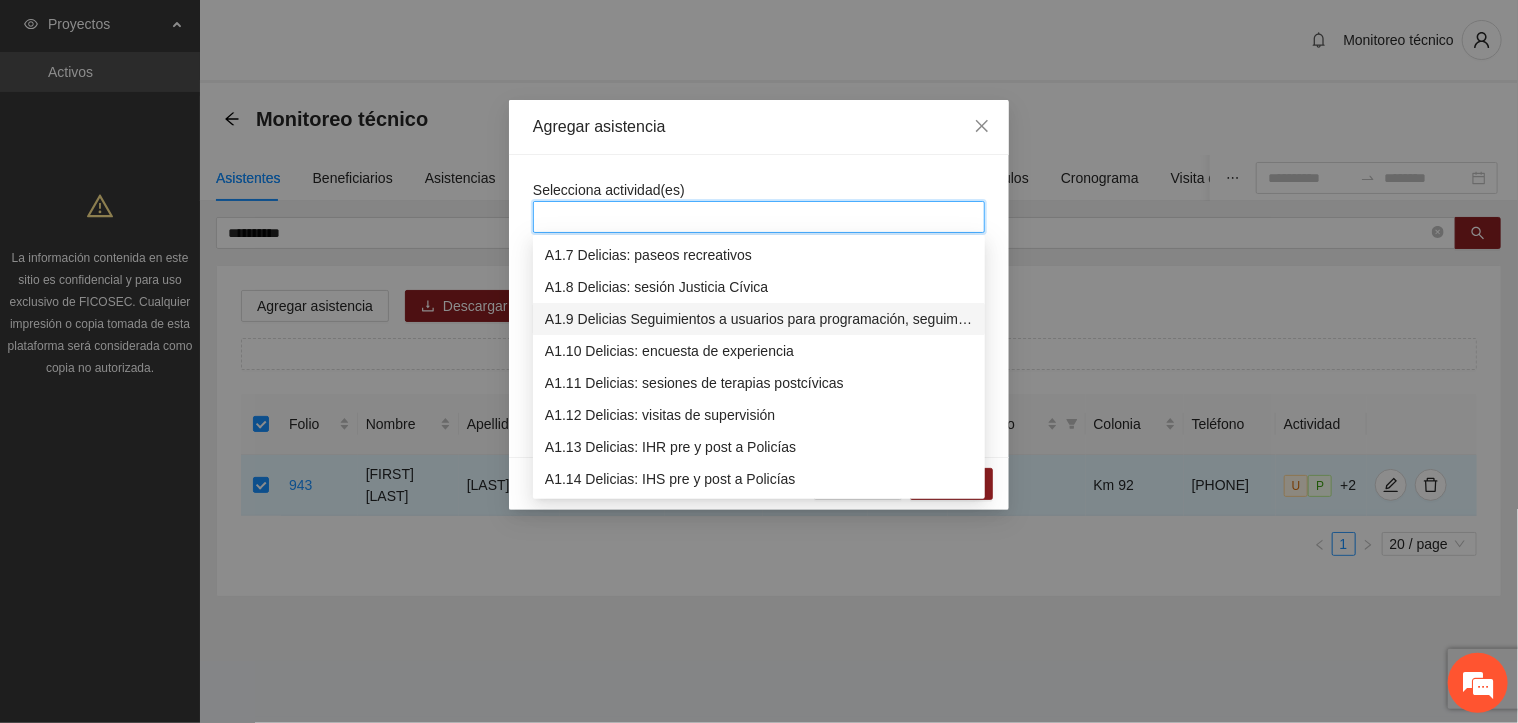click on "A1.9 Delicias Seguimientos a usuarios para programación, seguimiento y canalización." at bounding box center (759, 319) 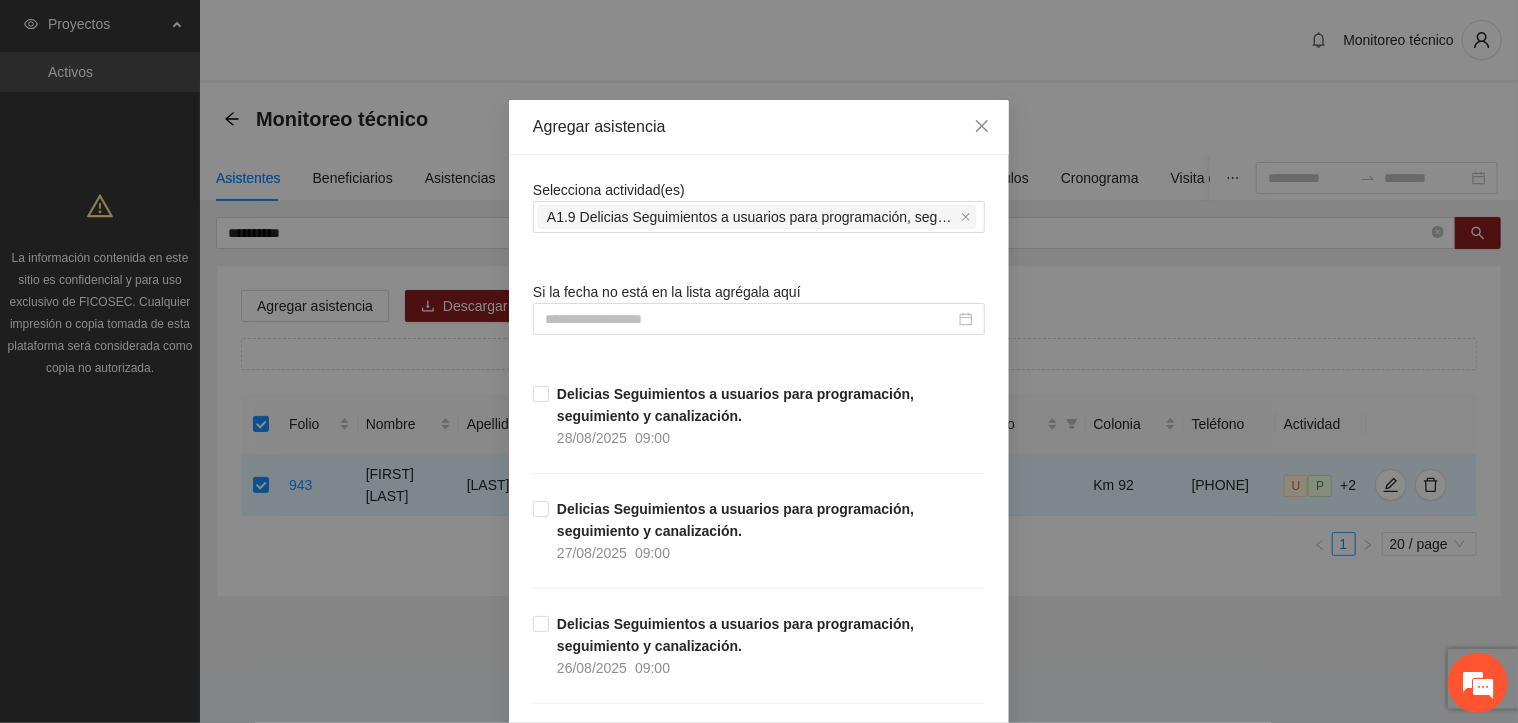 click on "Selecciona actividad(es) A1.9 Delicias Seguimientos a usuarios para programación, seguimiento y canalización." at bounding box center (759, 206) 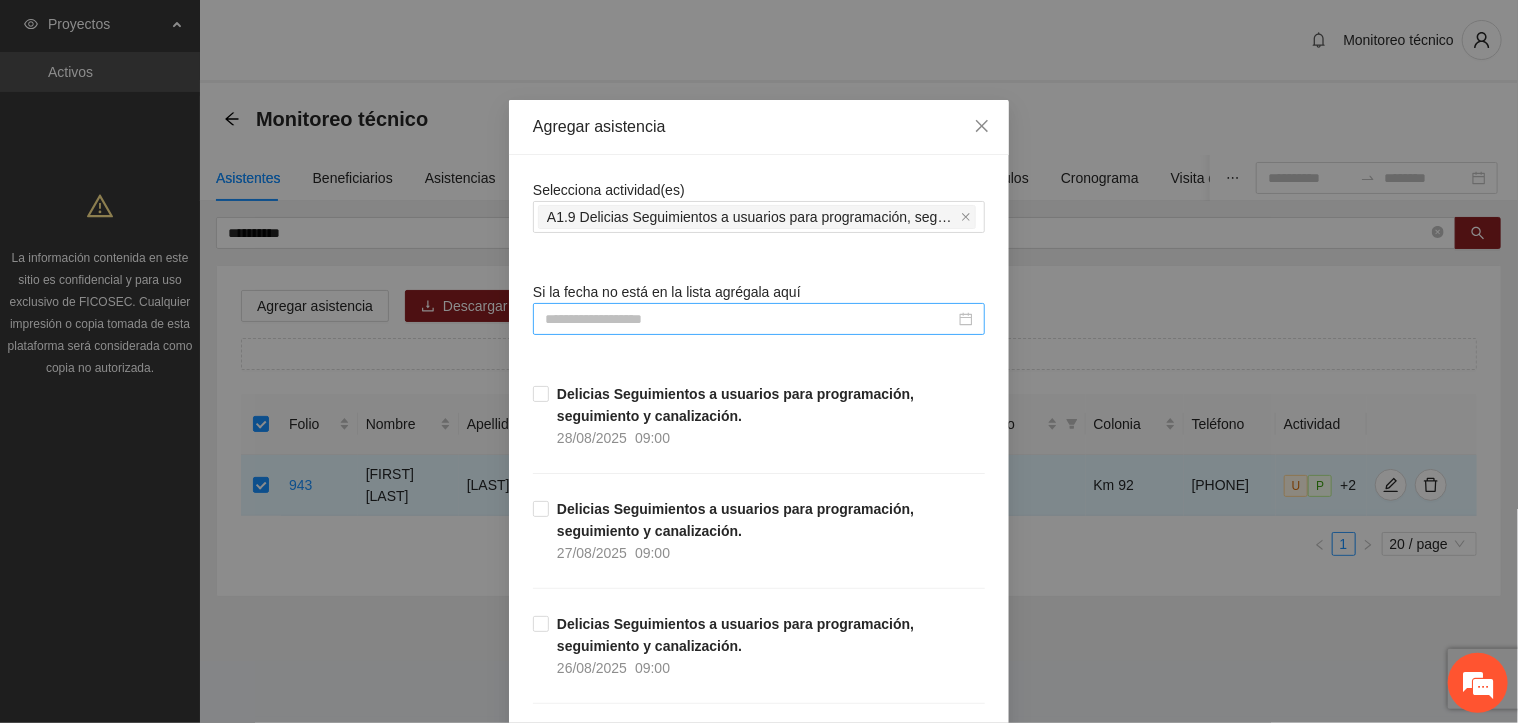click at bounding box center (750, 319) 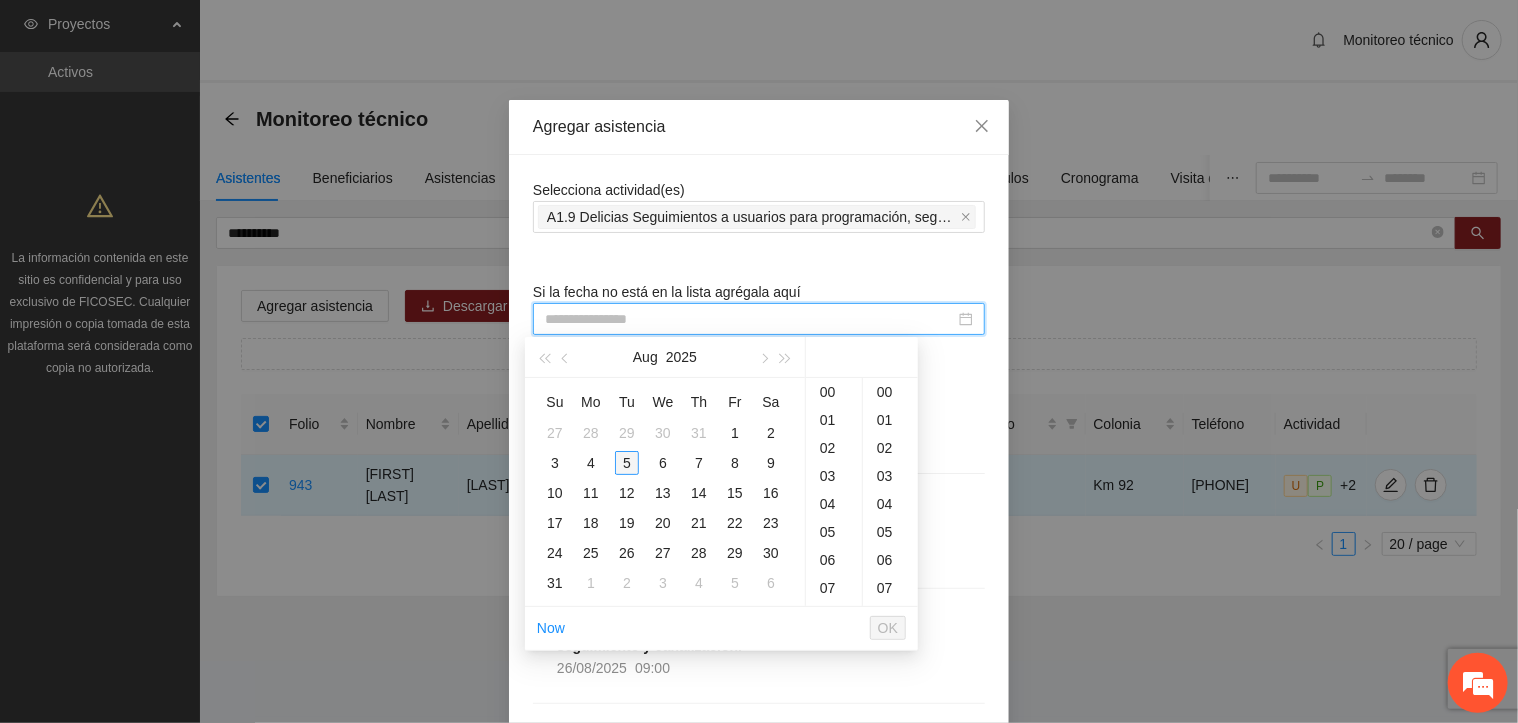 click on "5" at bounding box center [627, 463] 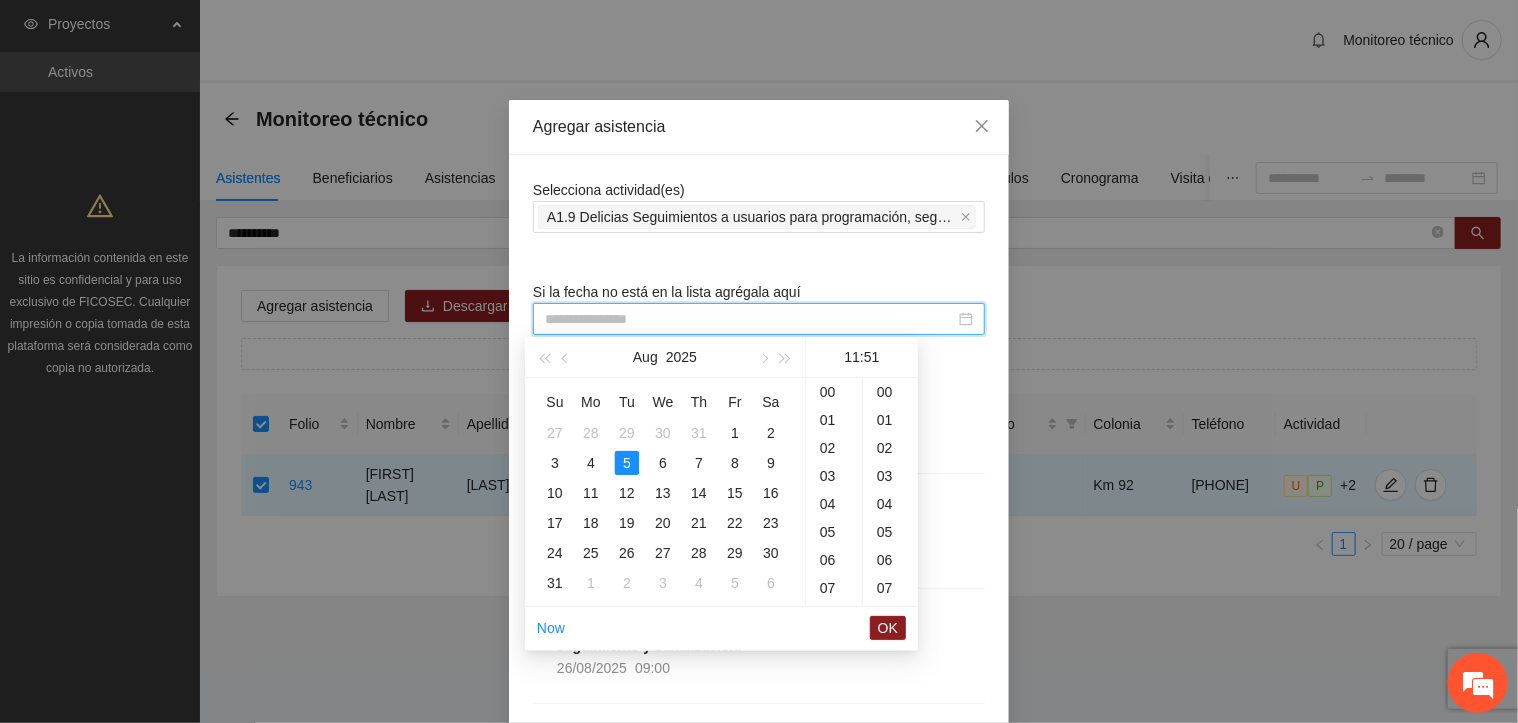 scroll, scrollTop: 308, scrollLeft: 0, axis: vertical 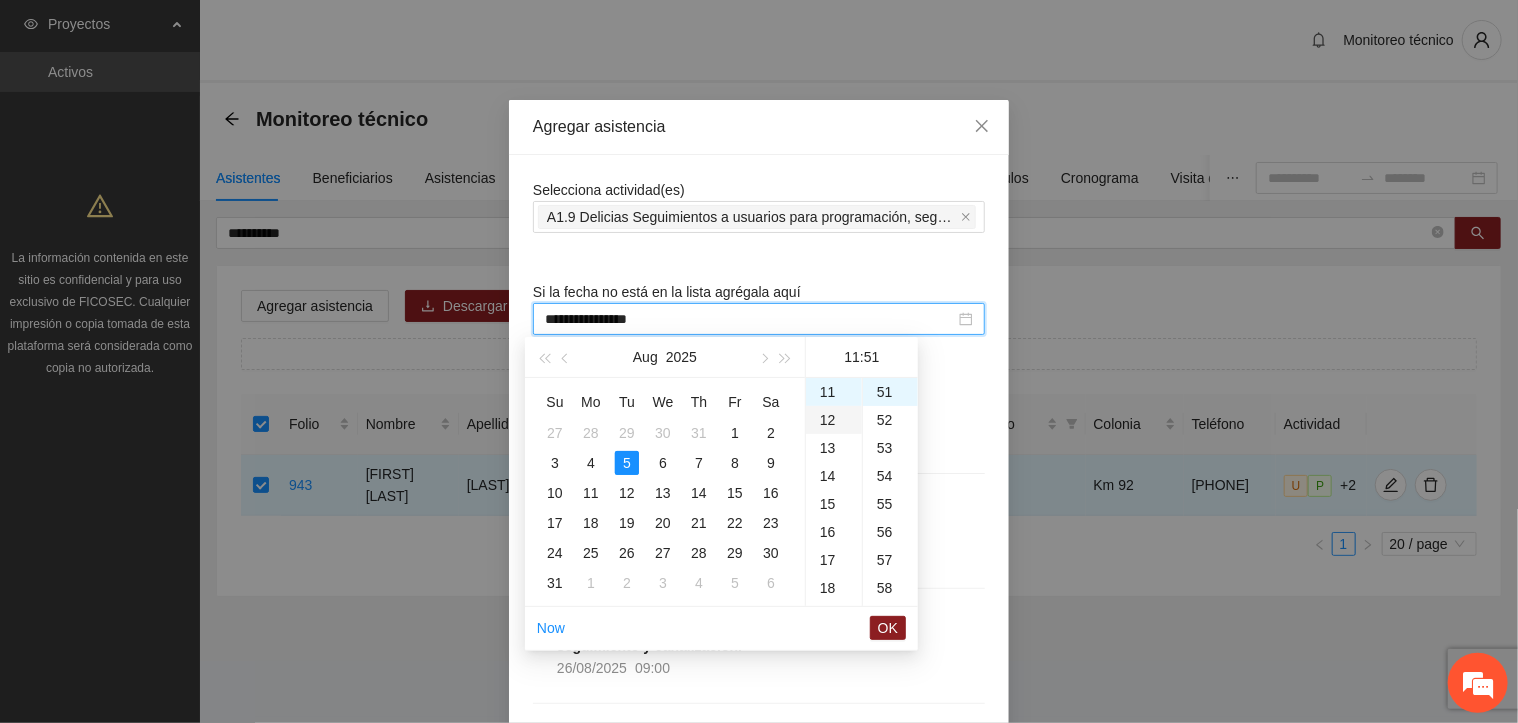 click on "12" at bounding box center [834, 420] 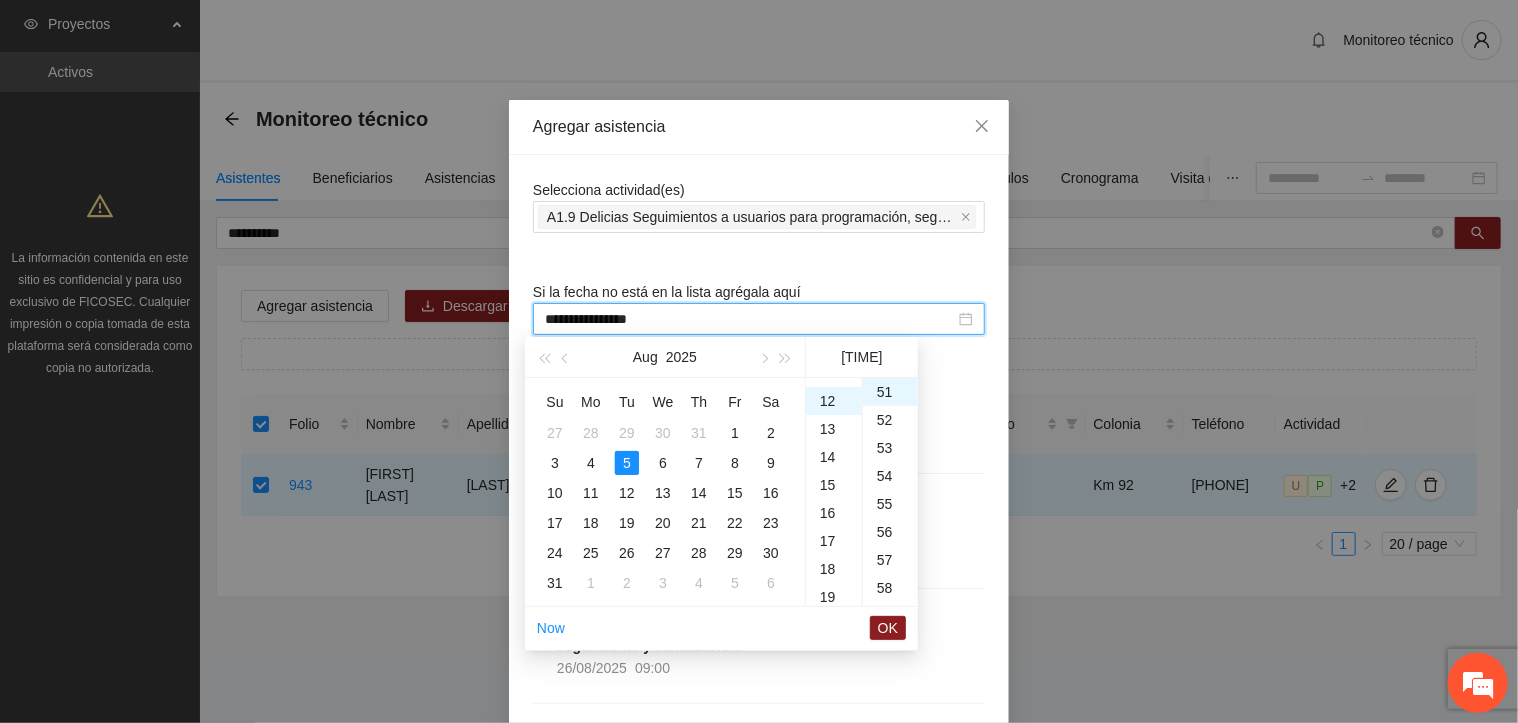 scroll, scrollTop: 336, scrollLeft: 0, axis: vertical 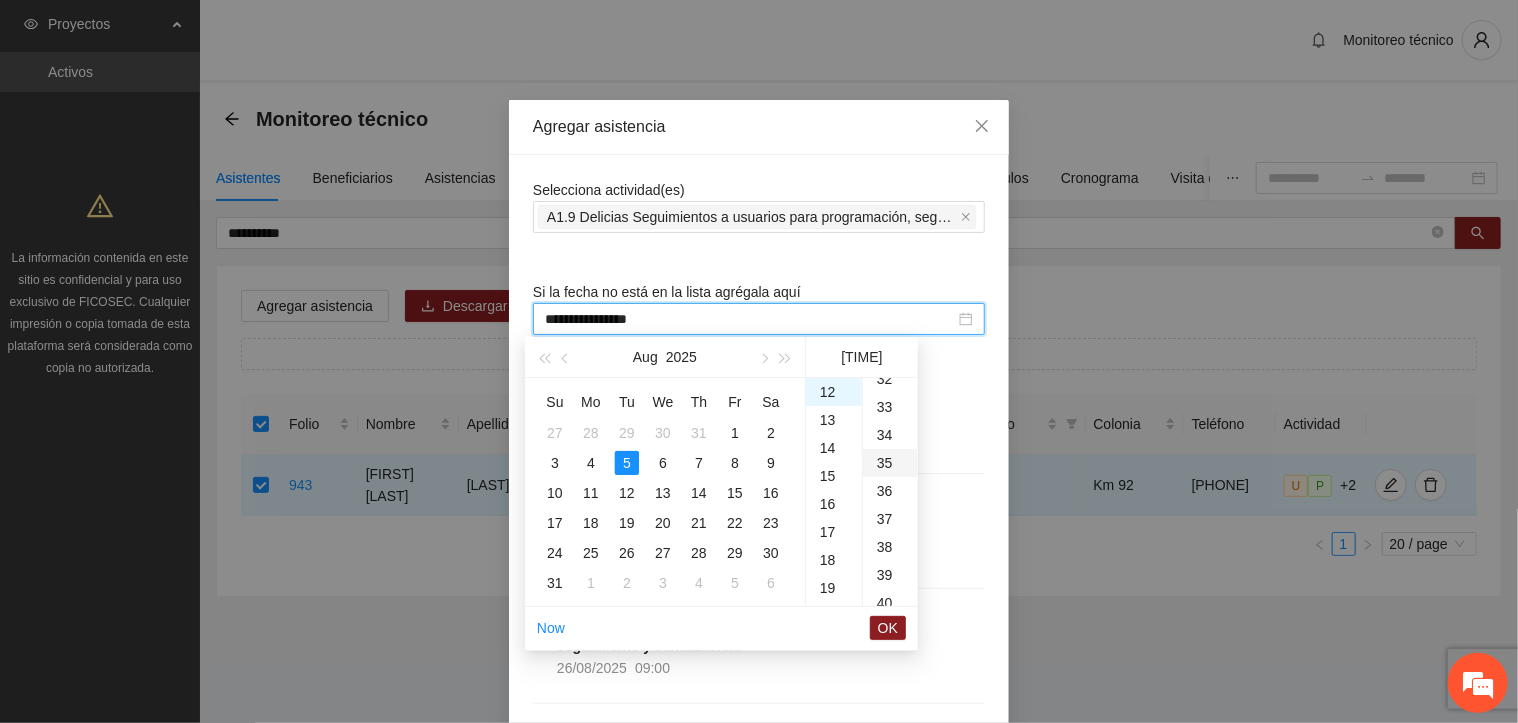 click on "35" at bounding box center (890, 463) 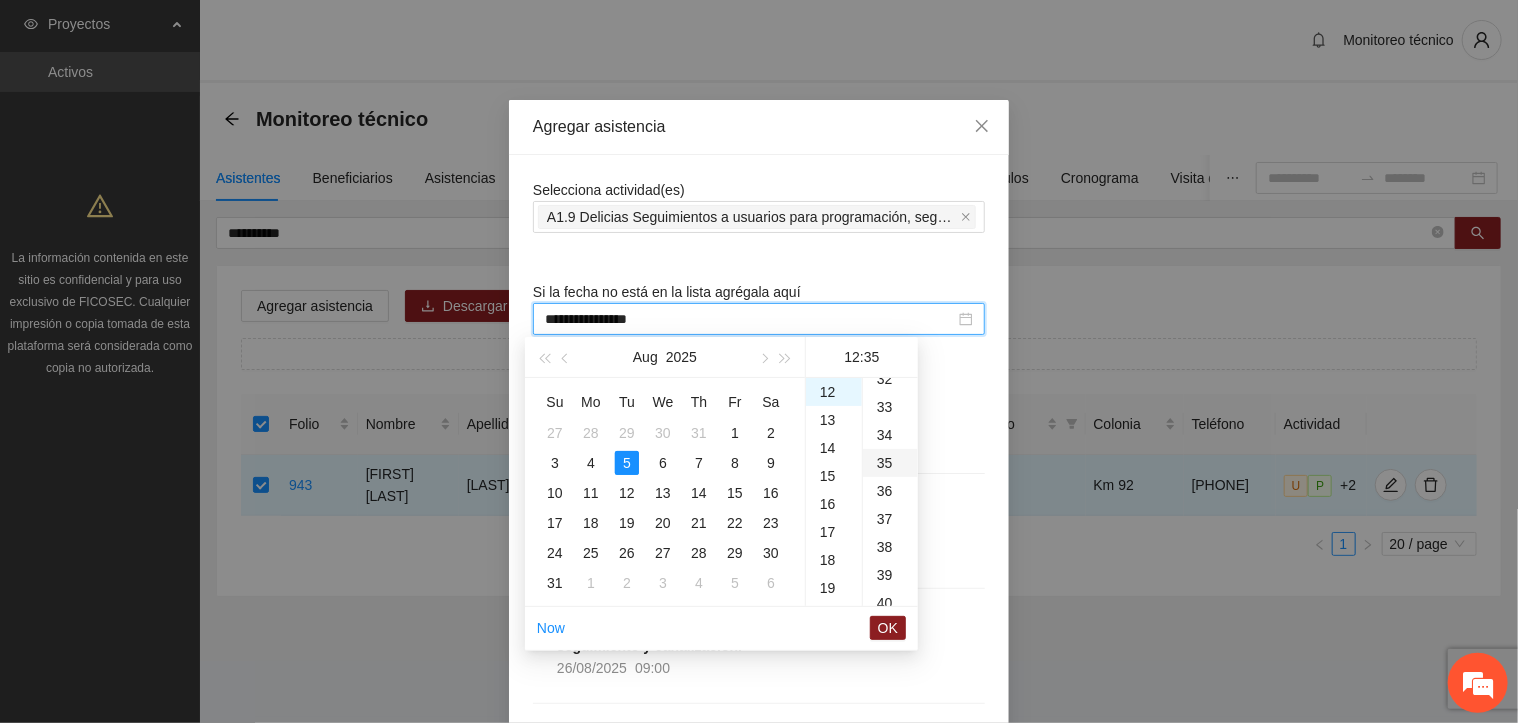 scroll, scrollTop: 980, scrollLeft: 0, axis: vertical 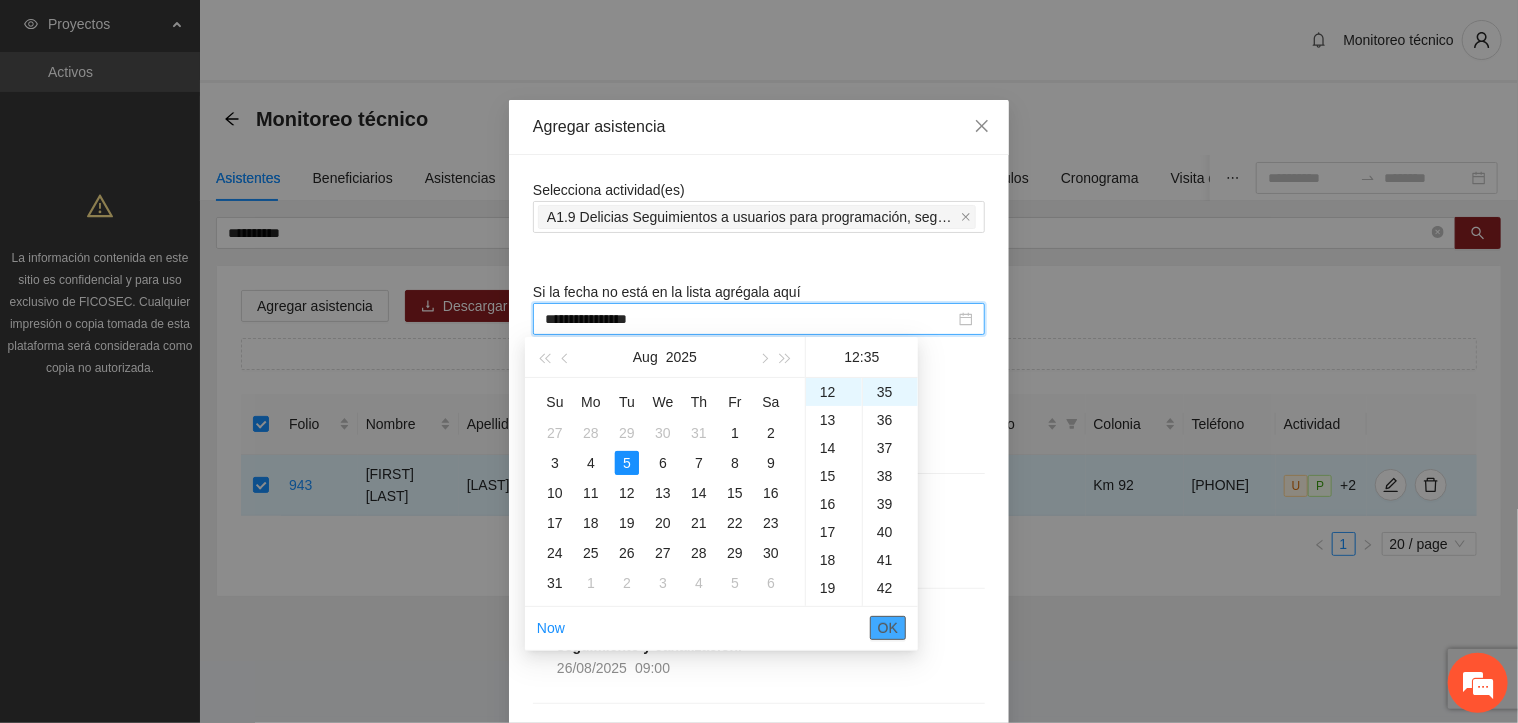 click on "OK" at bounding box center [888, 628] 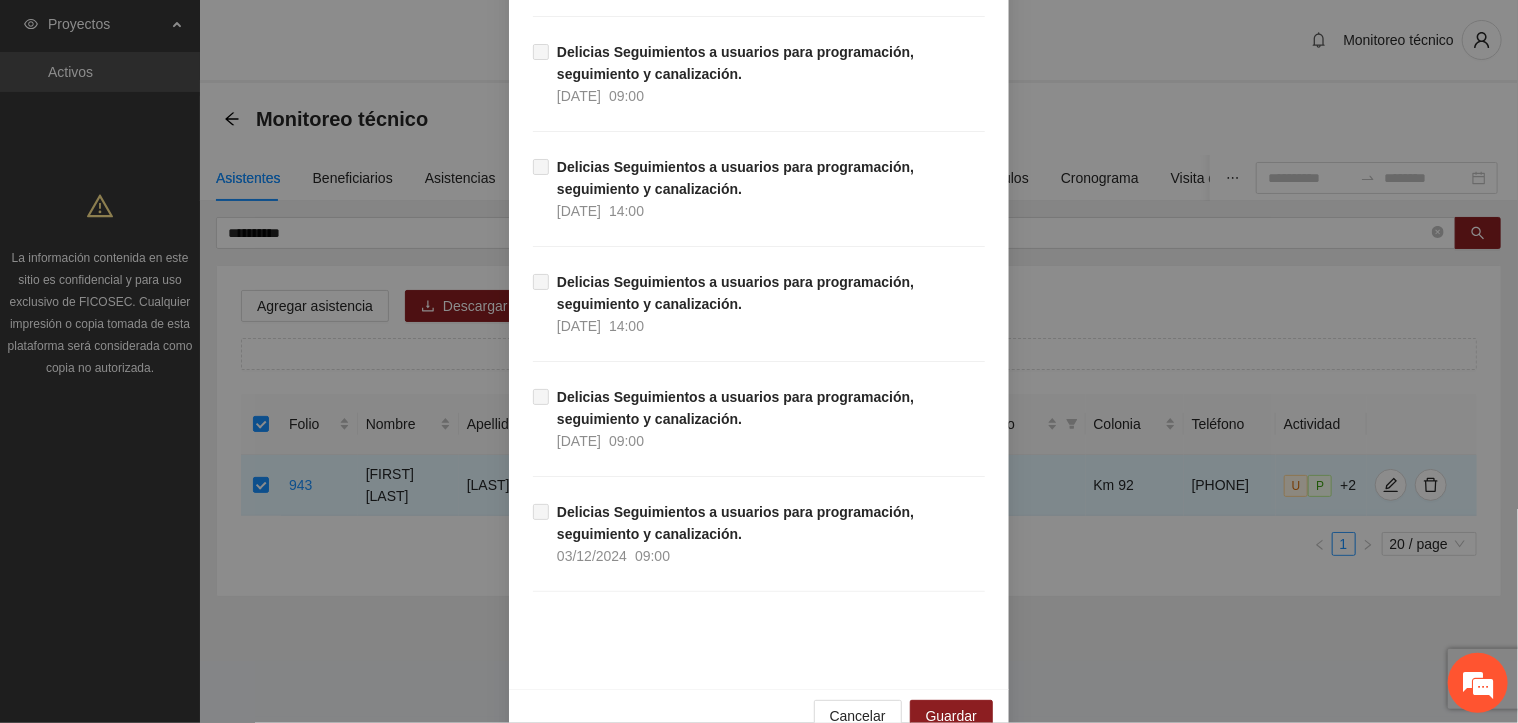 scroll, scrollTop: 17372, scrollLeft: 0, axis: vertical 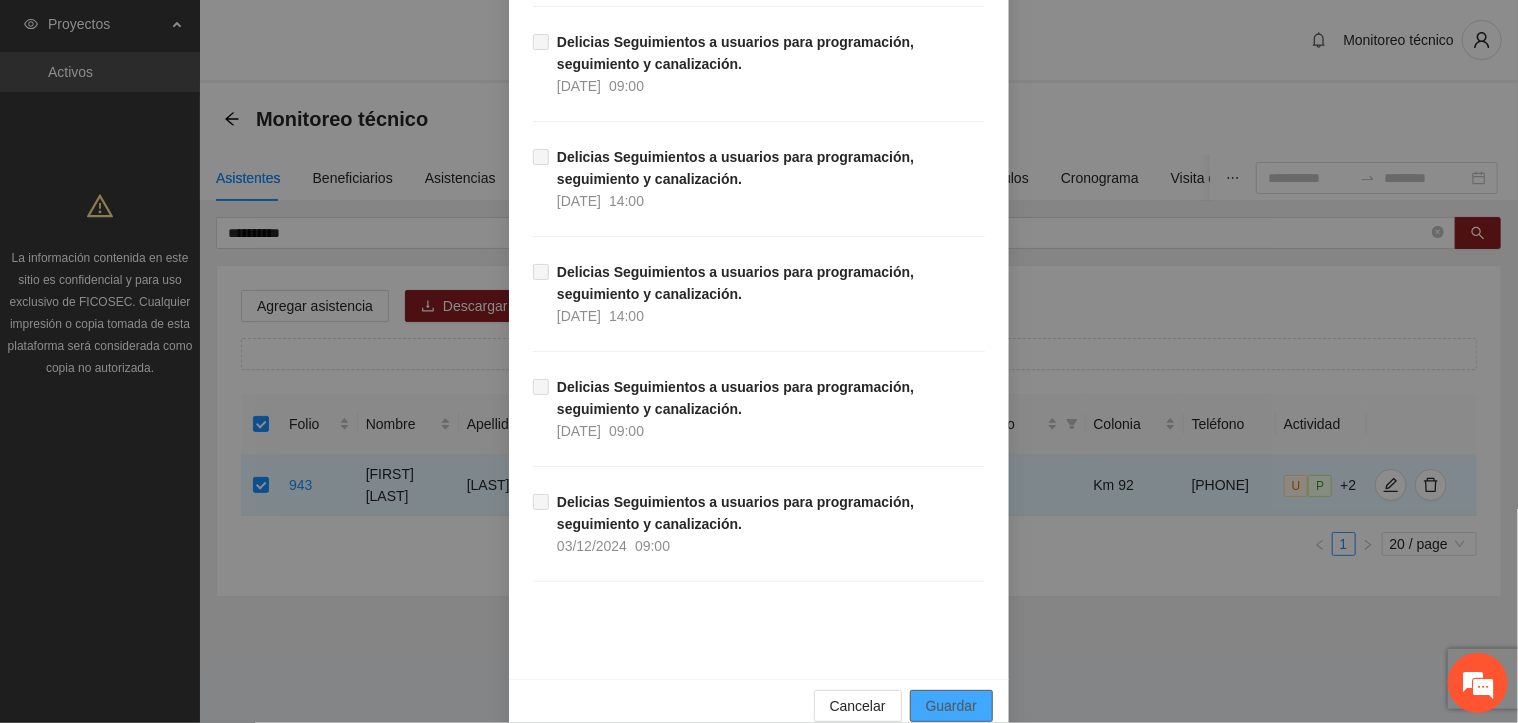 click on "Guardar" at bounding box center (951, 706) 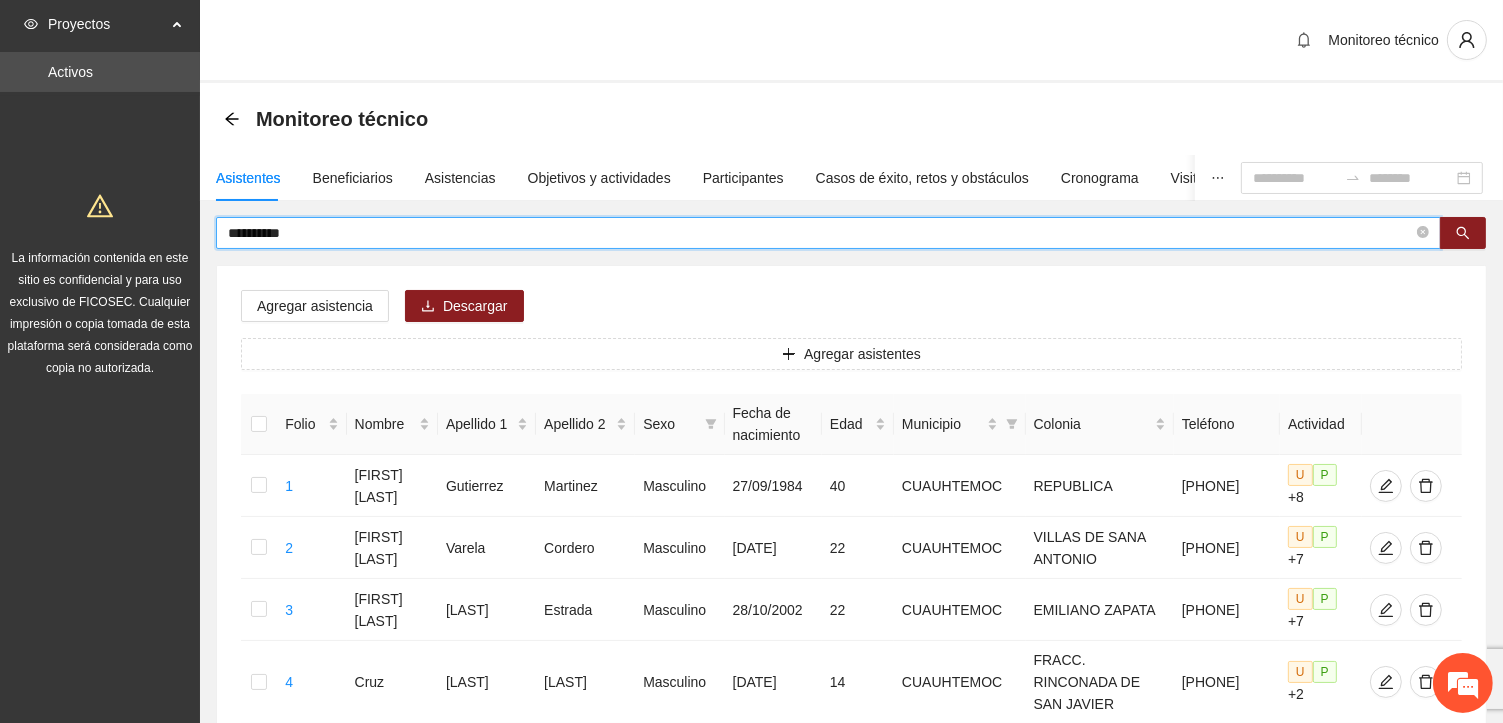click on "**********" at bounding box center [820, 233] 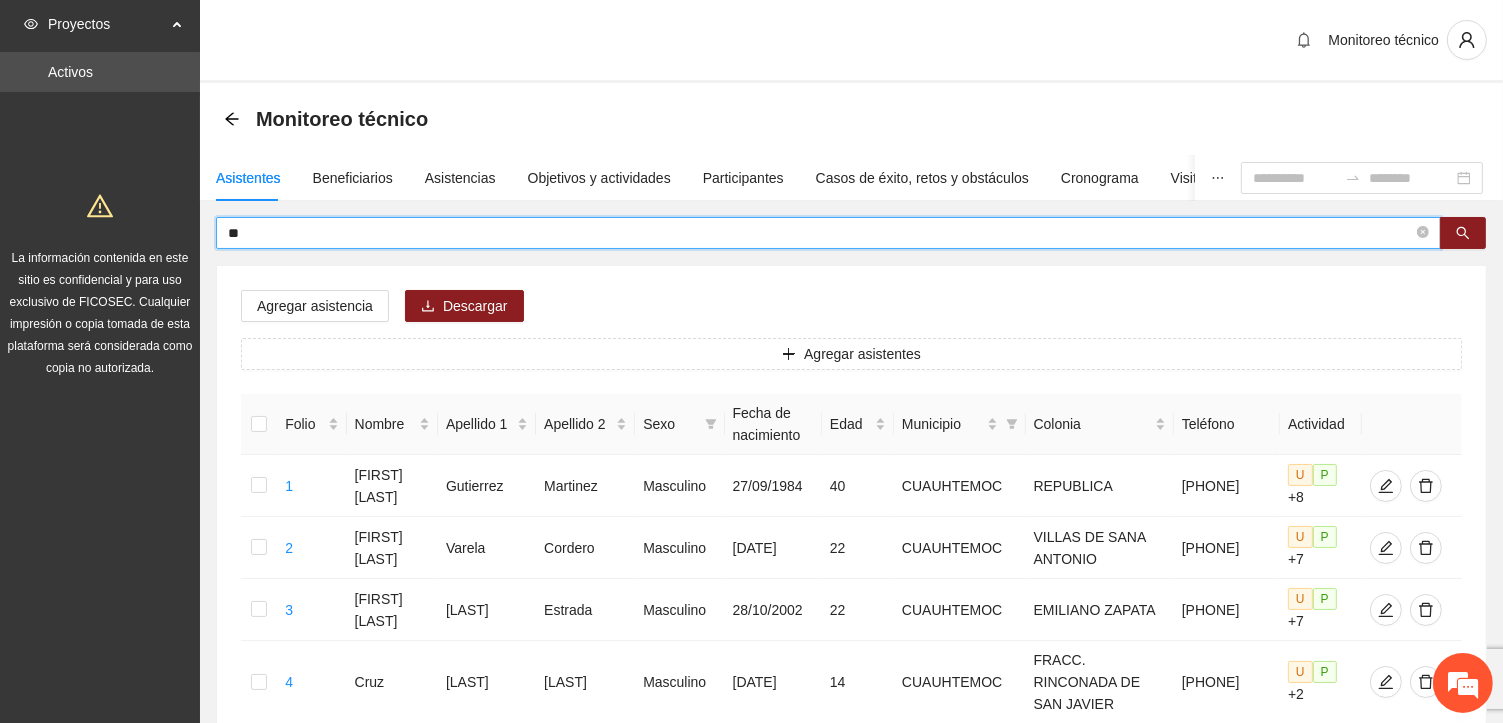 type on "*" 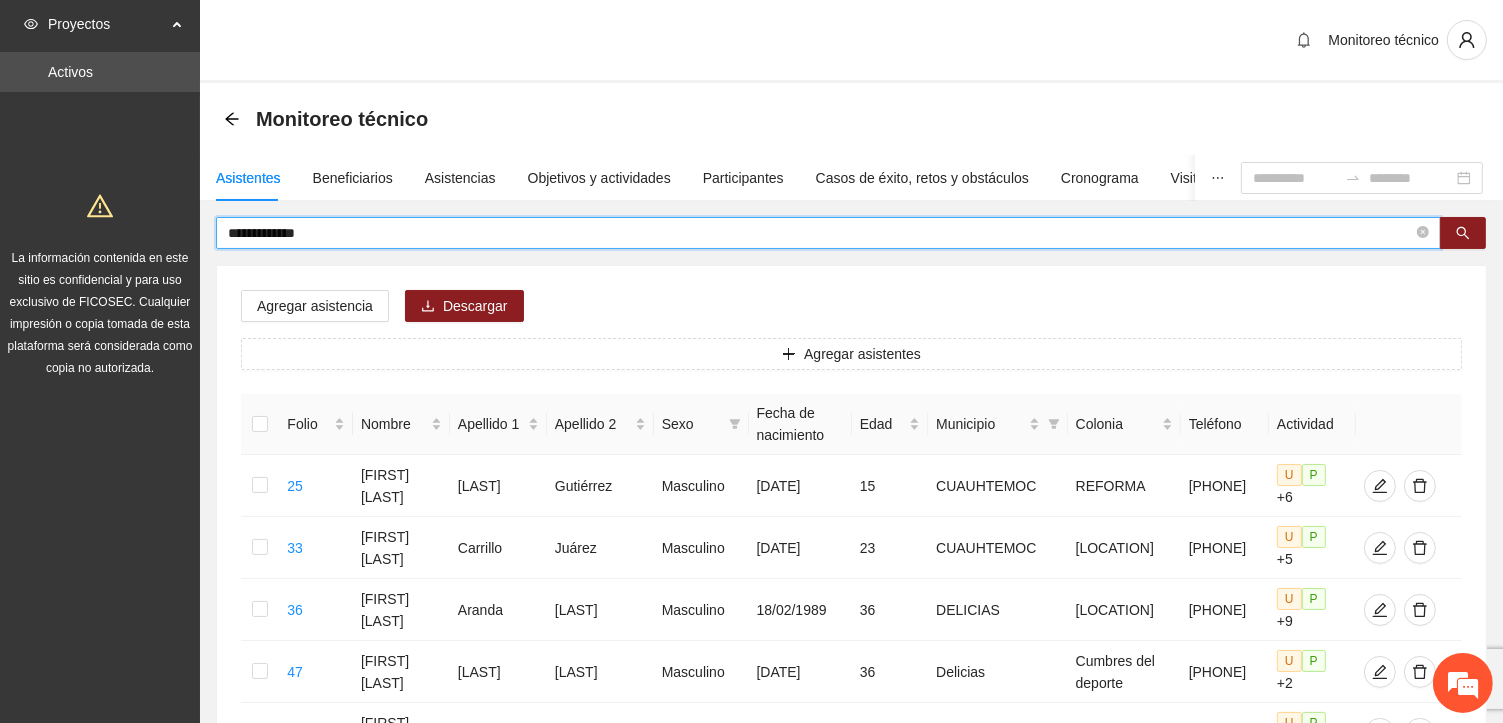 type on "**********" 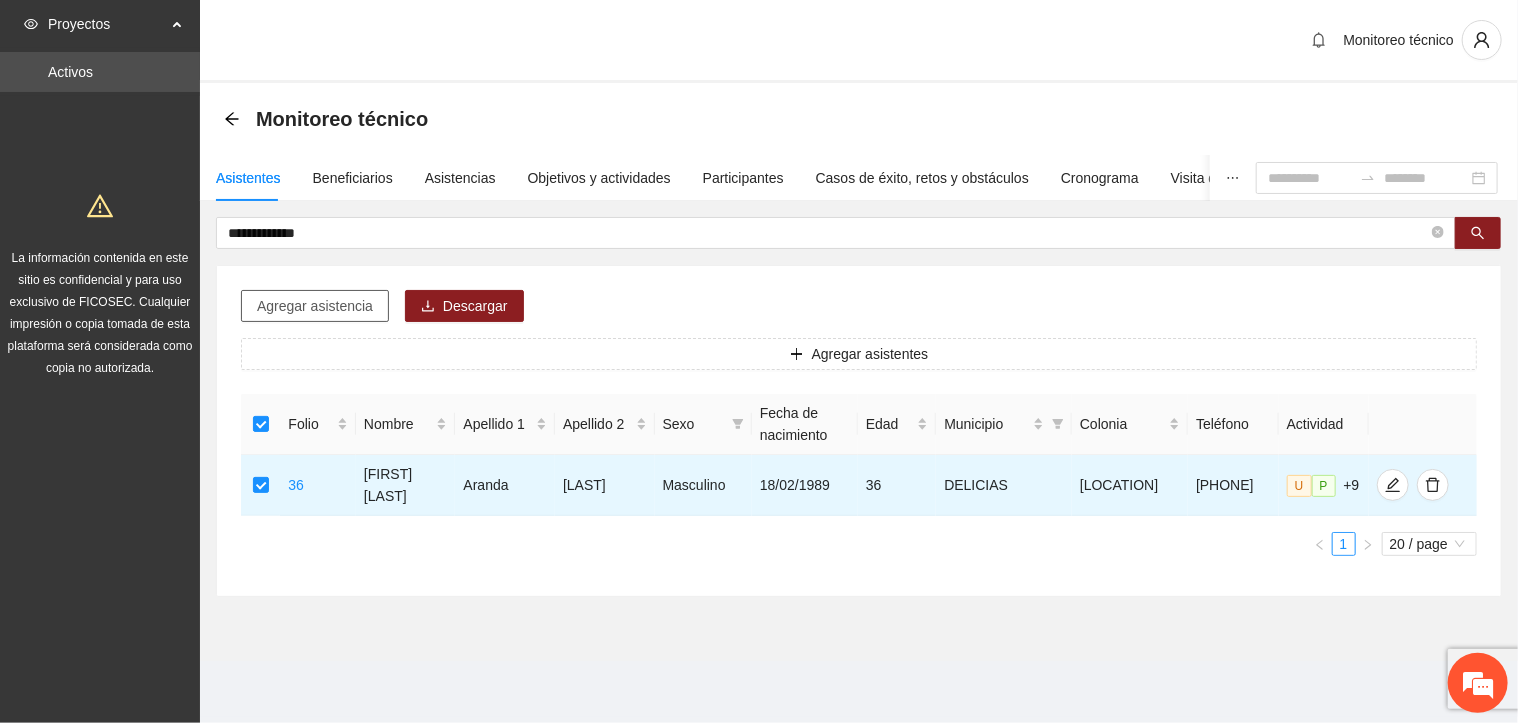 click on "Agregar asistencia" at bounding box center (315, 306) 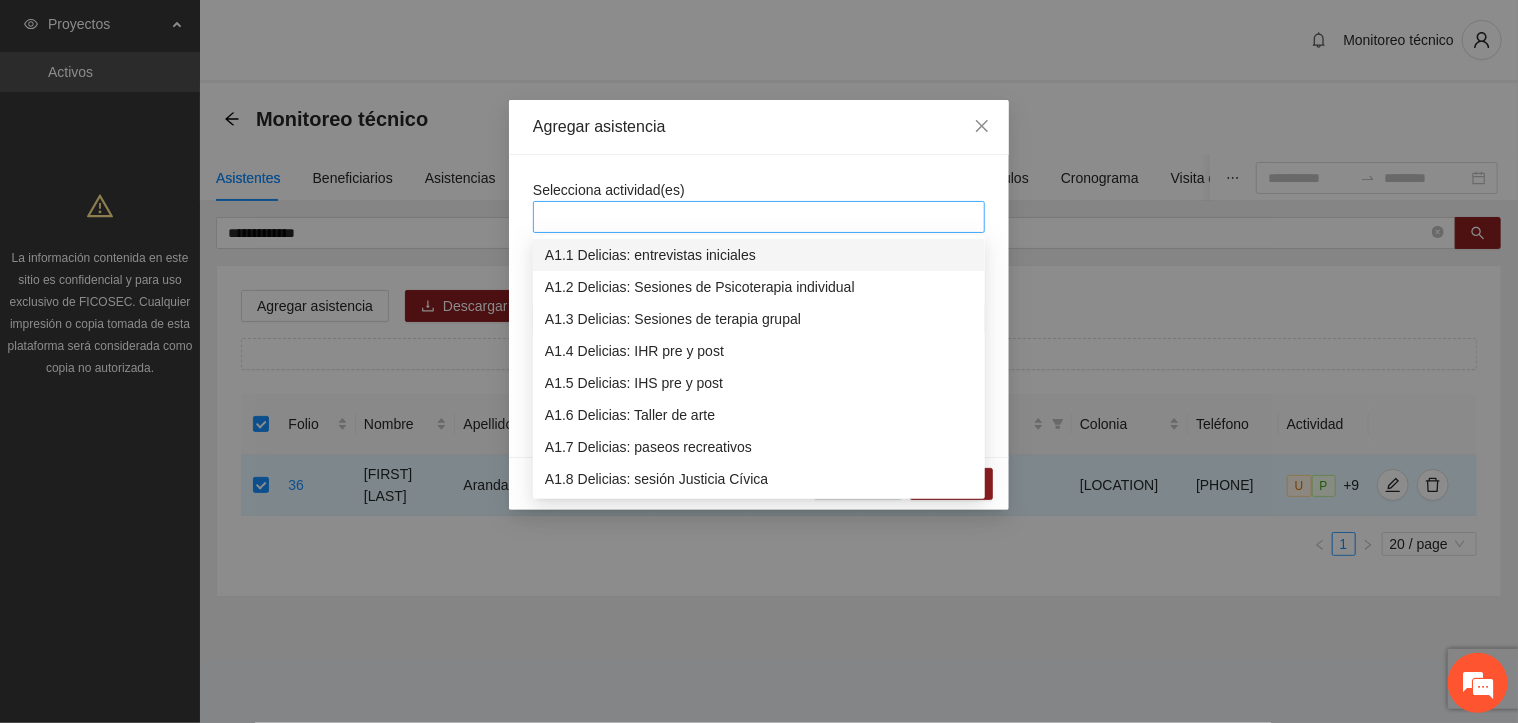 click at bounding box center (759, 217) 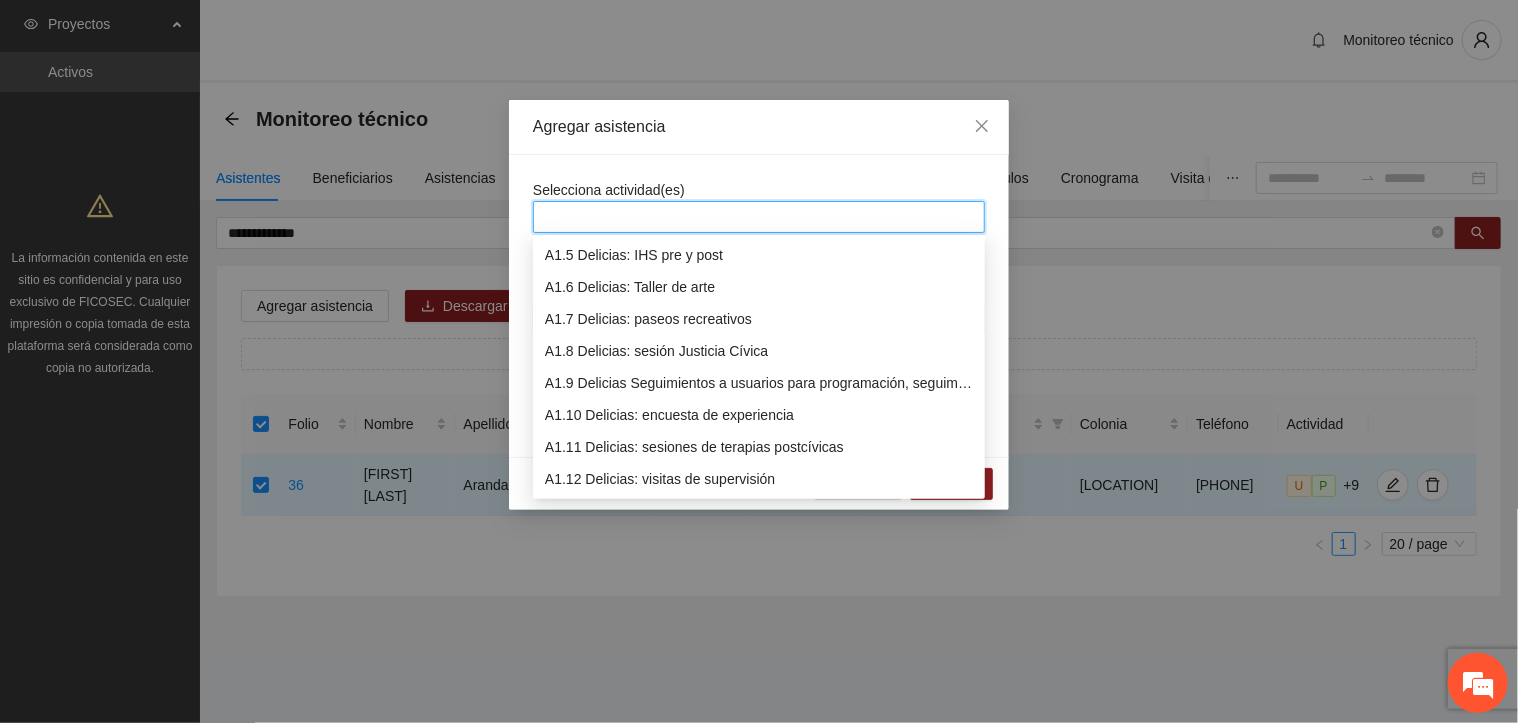 scroll, scrollTop: 160, scrollLeft: 0, axis: vertical 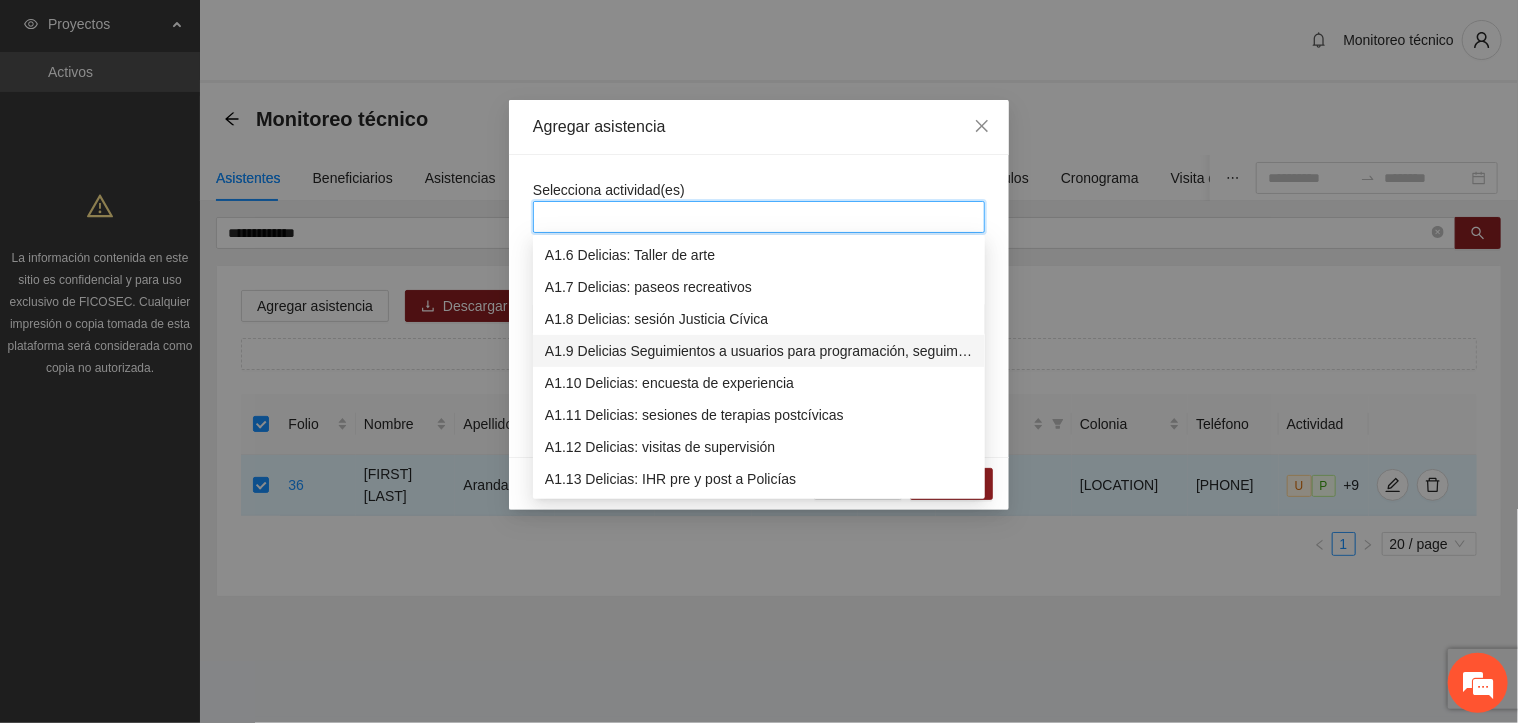 click on "A1.9 Delicias Seguimientos a usuarios para programación, seguimiento y canalización." at bounding box center [759, 351] 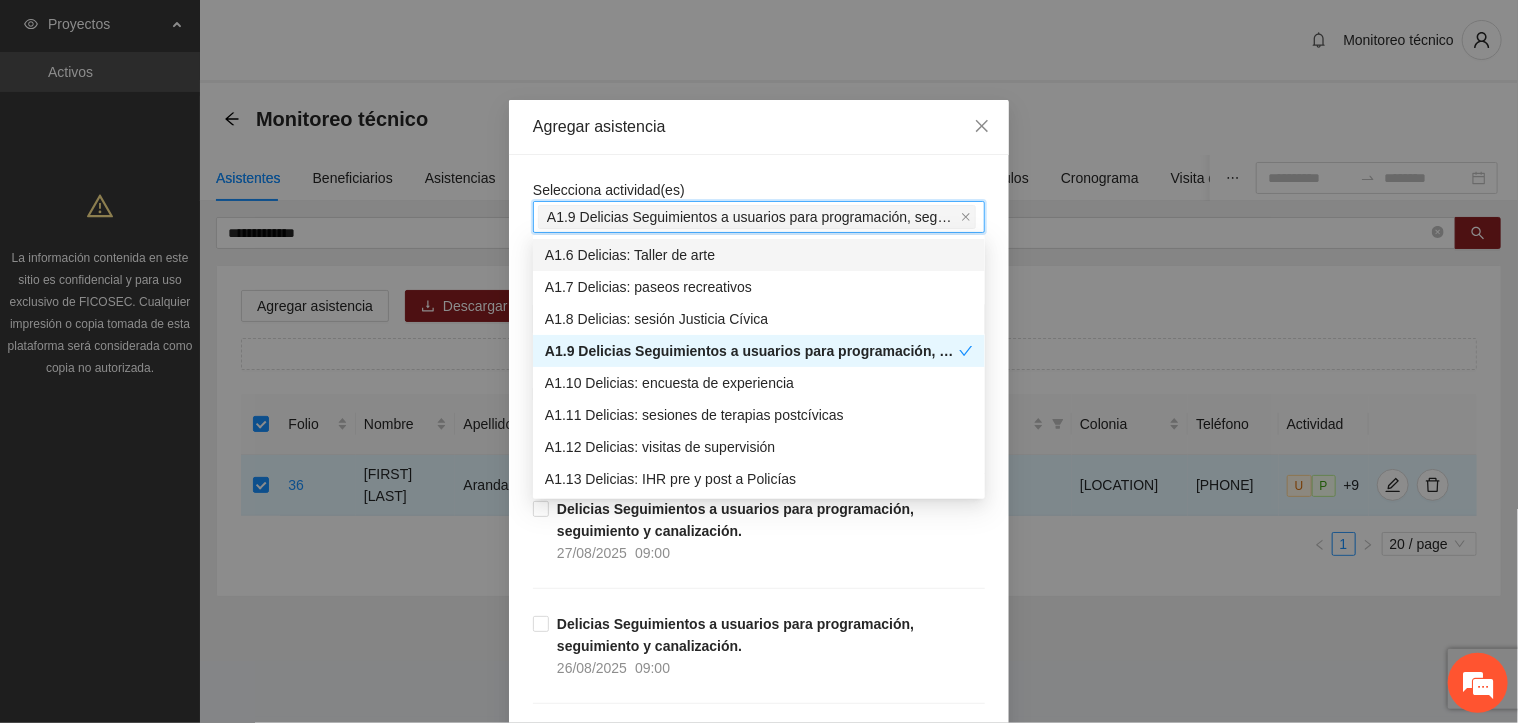 click on "Selecciona actividad(es) A1.9 Delicias Seguimientos a usuarios para programación, seguimiento y canalización." at bounding box center (759, 206) 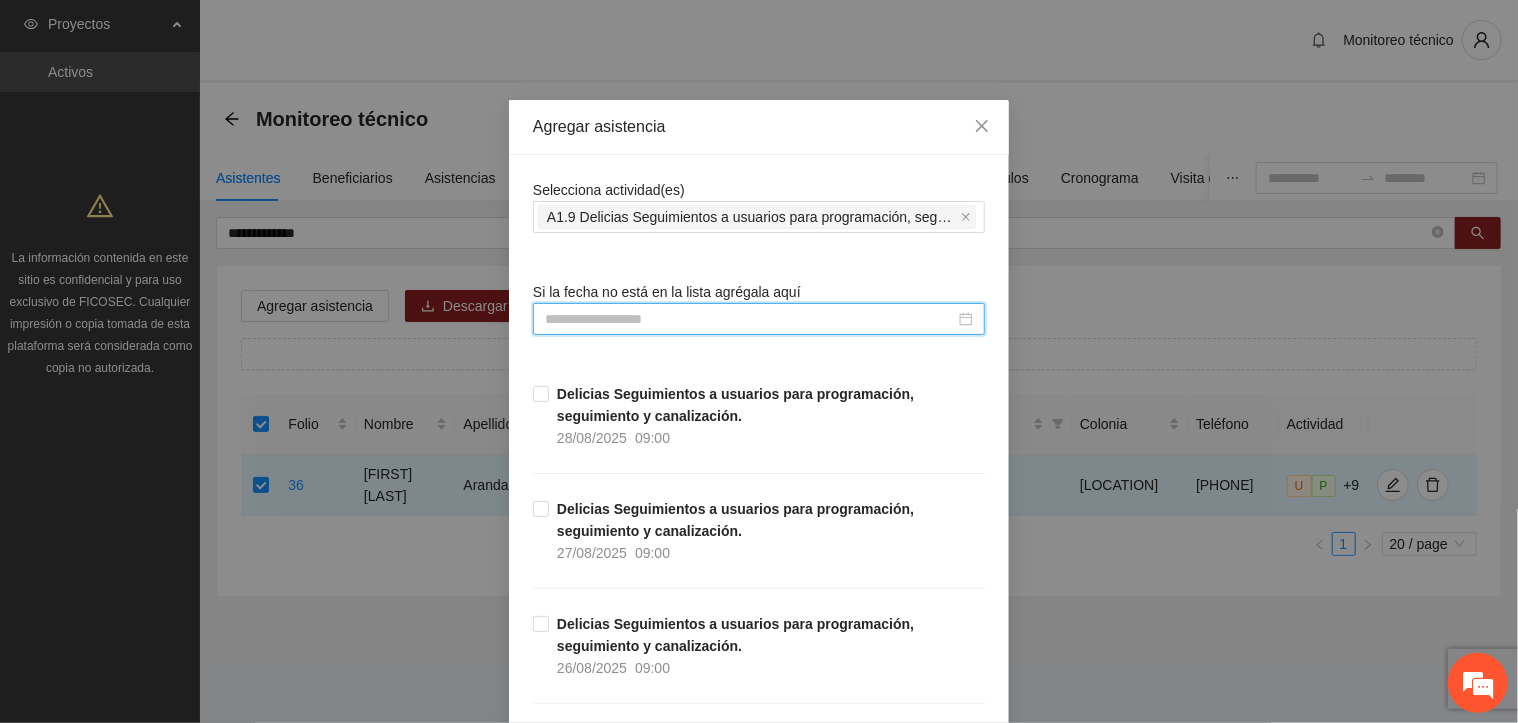 click at bounding box center [750, 319] 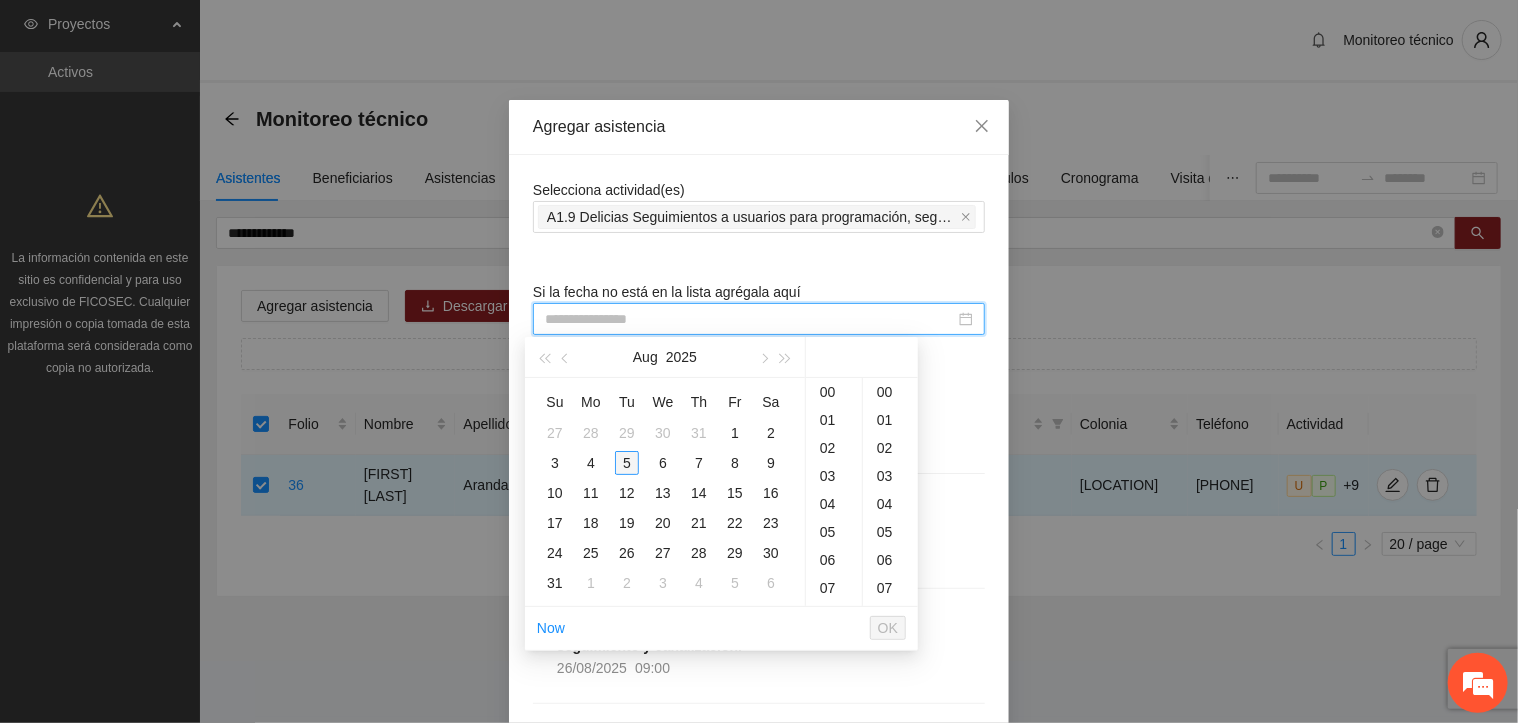 click on "5" at bounding box center (627, 463) 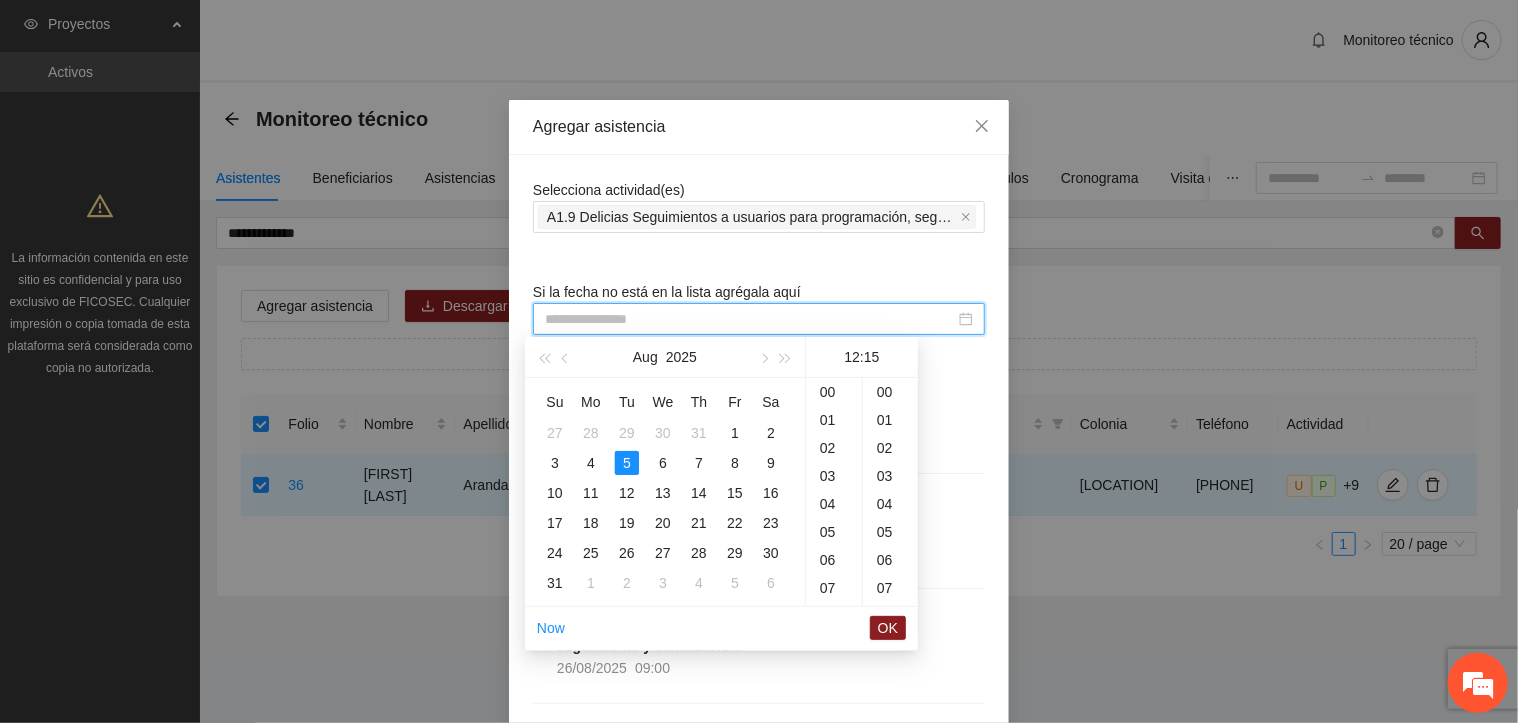 scroll, scrollTop: 336, scrollLeft: 0, axis: vertical 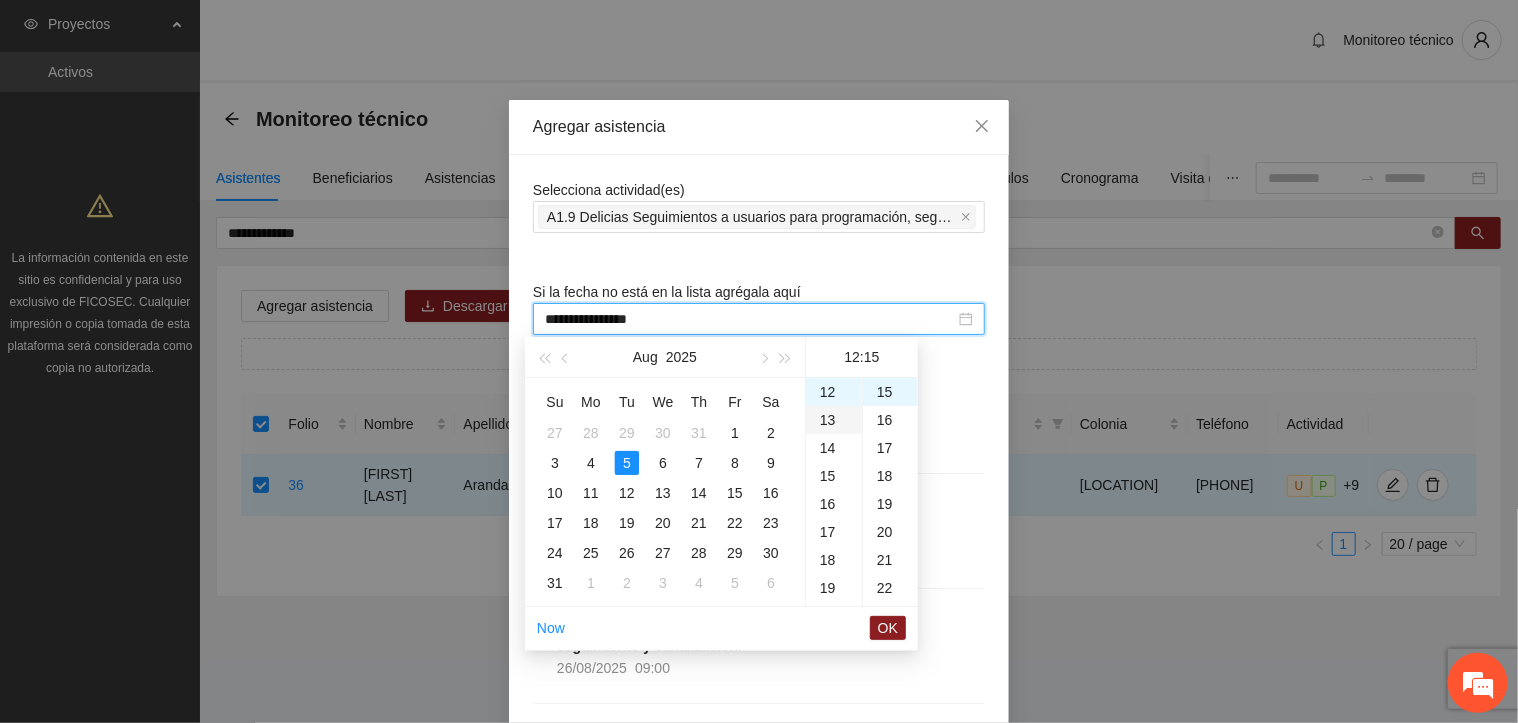 click on "13" at bounding box center (834, 420) 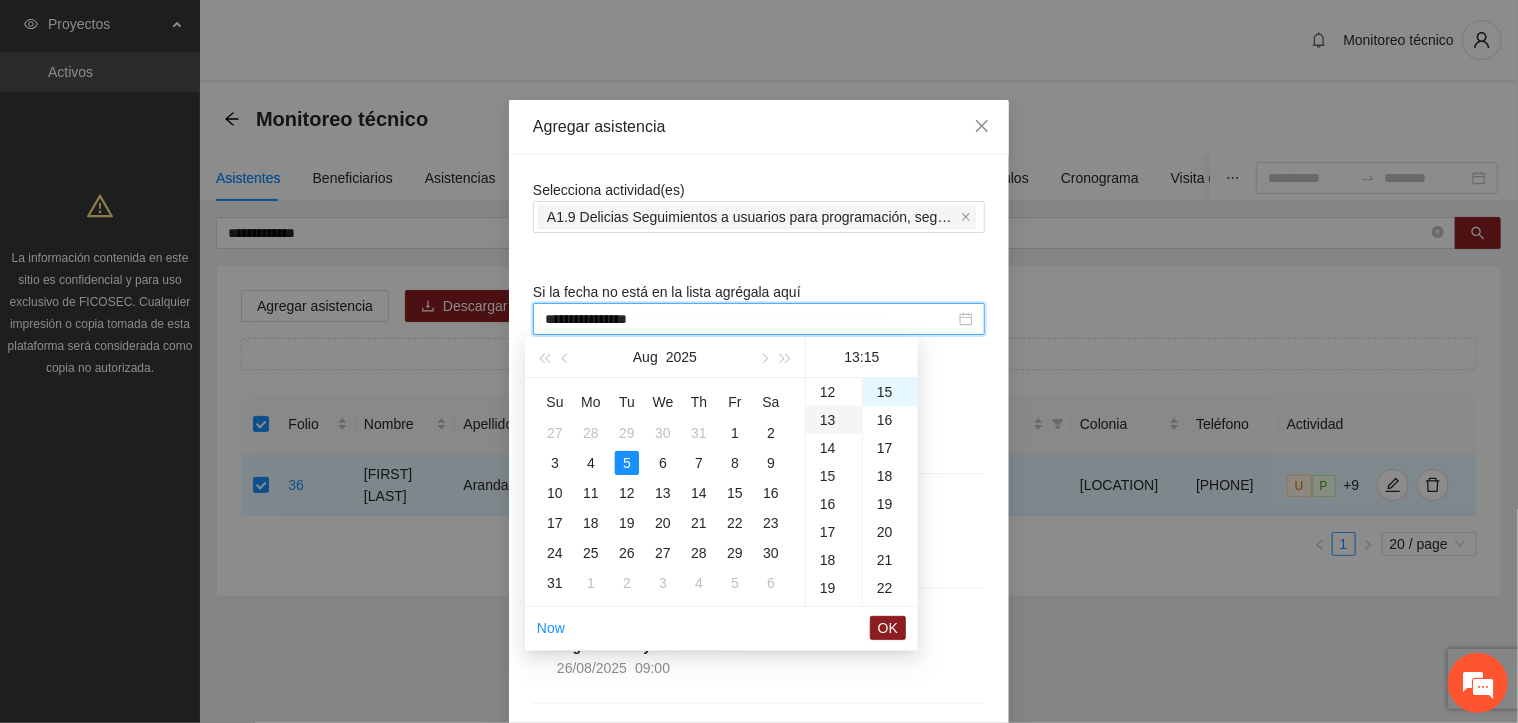 scroll, scrollTop: 364, scrollLeft: 0, axis: vertical 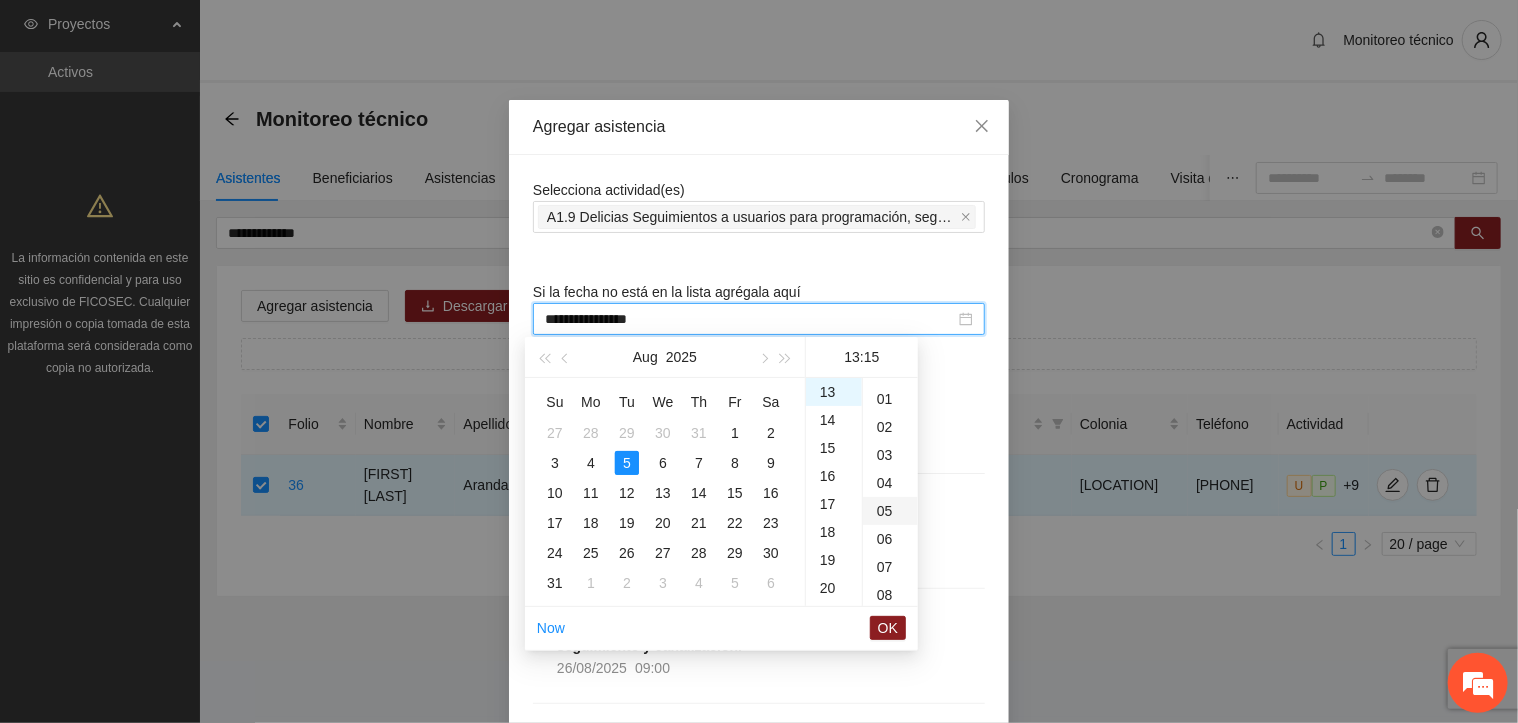 click on "05" at bounding box center (890, 511) 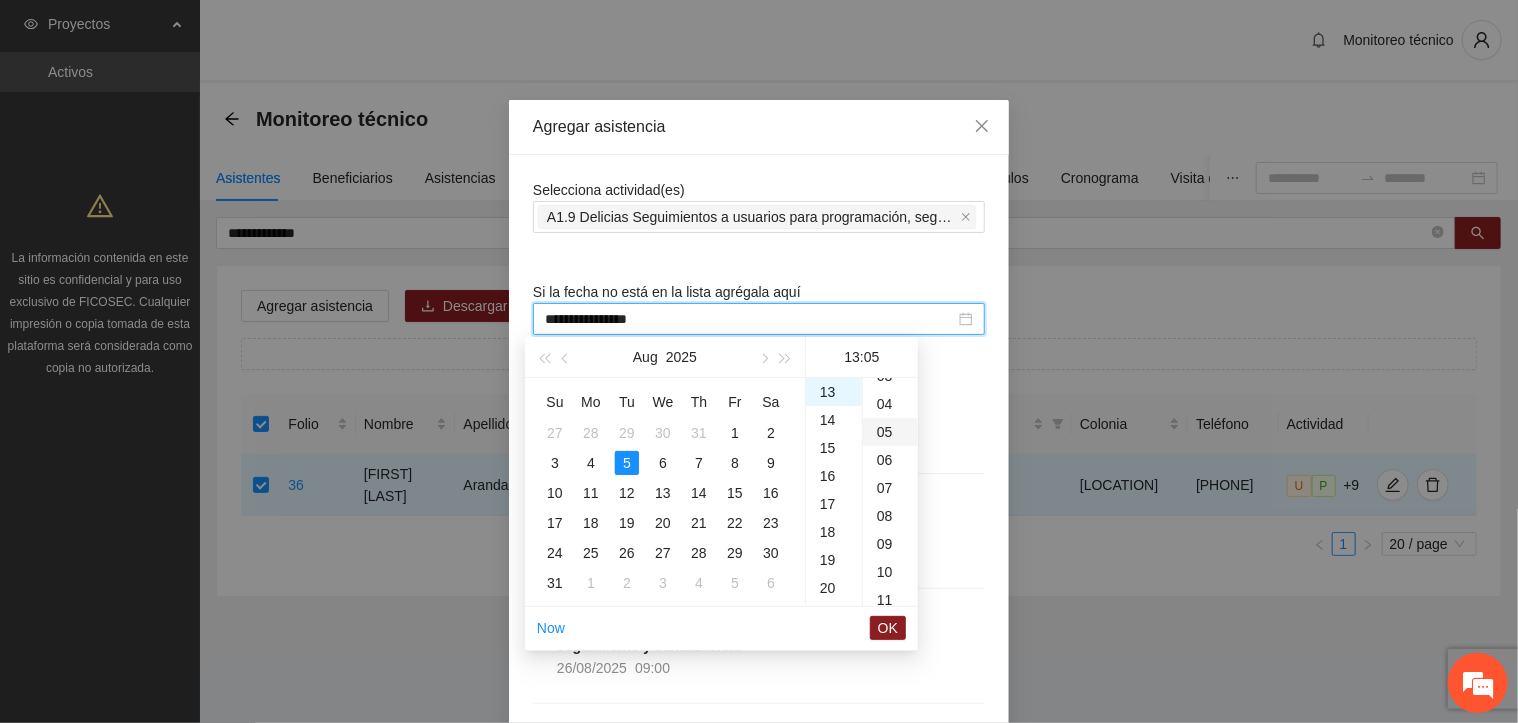 scroll, scrollTop: 140, scrollLeft: 0, axis: vertical 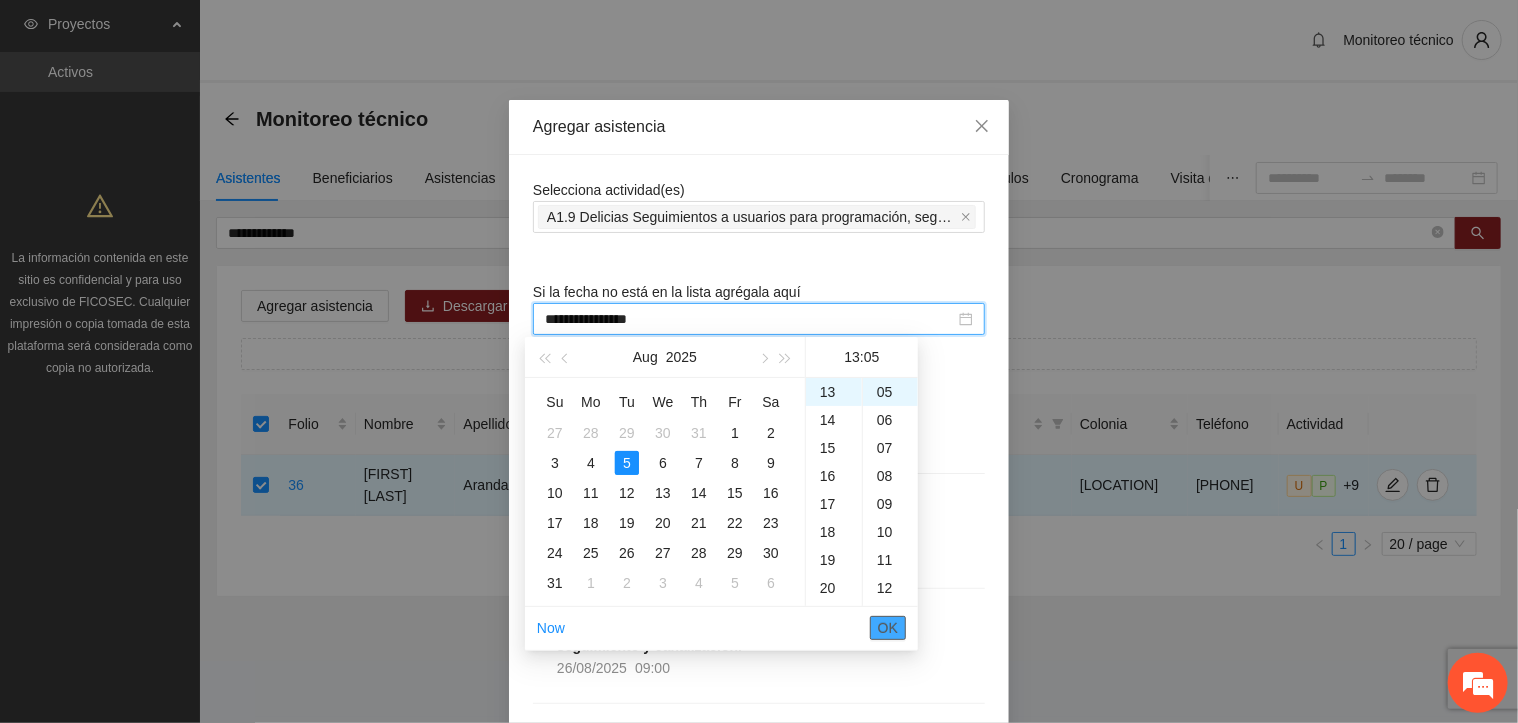 click on "OK" at bounding box center (888, 628) 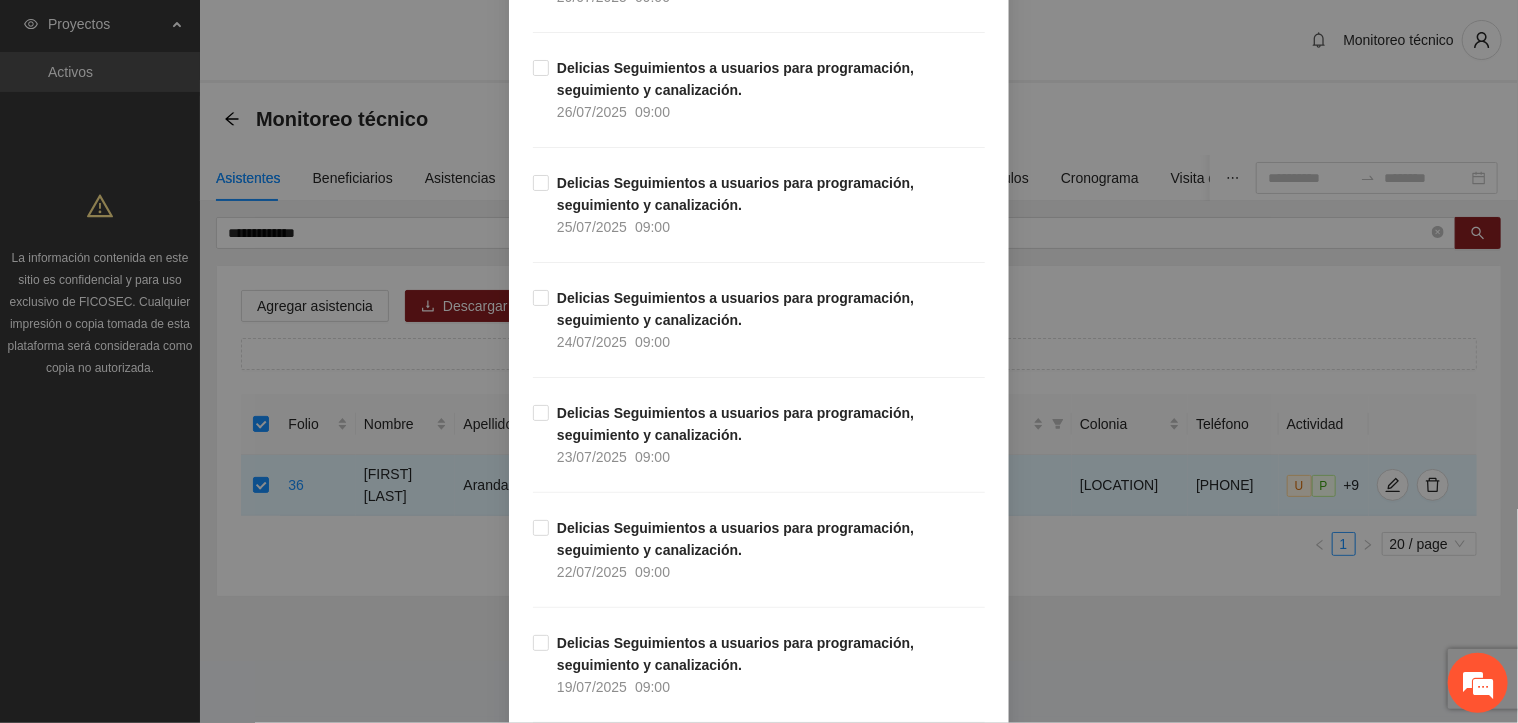 scroll, scrollTop: 3374, scrollLeft: 0, axis: vertical 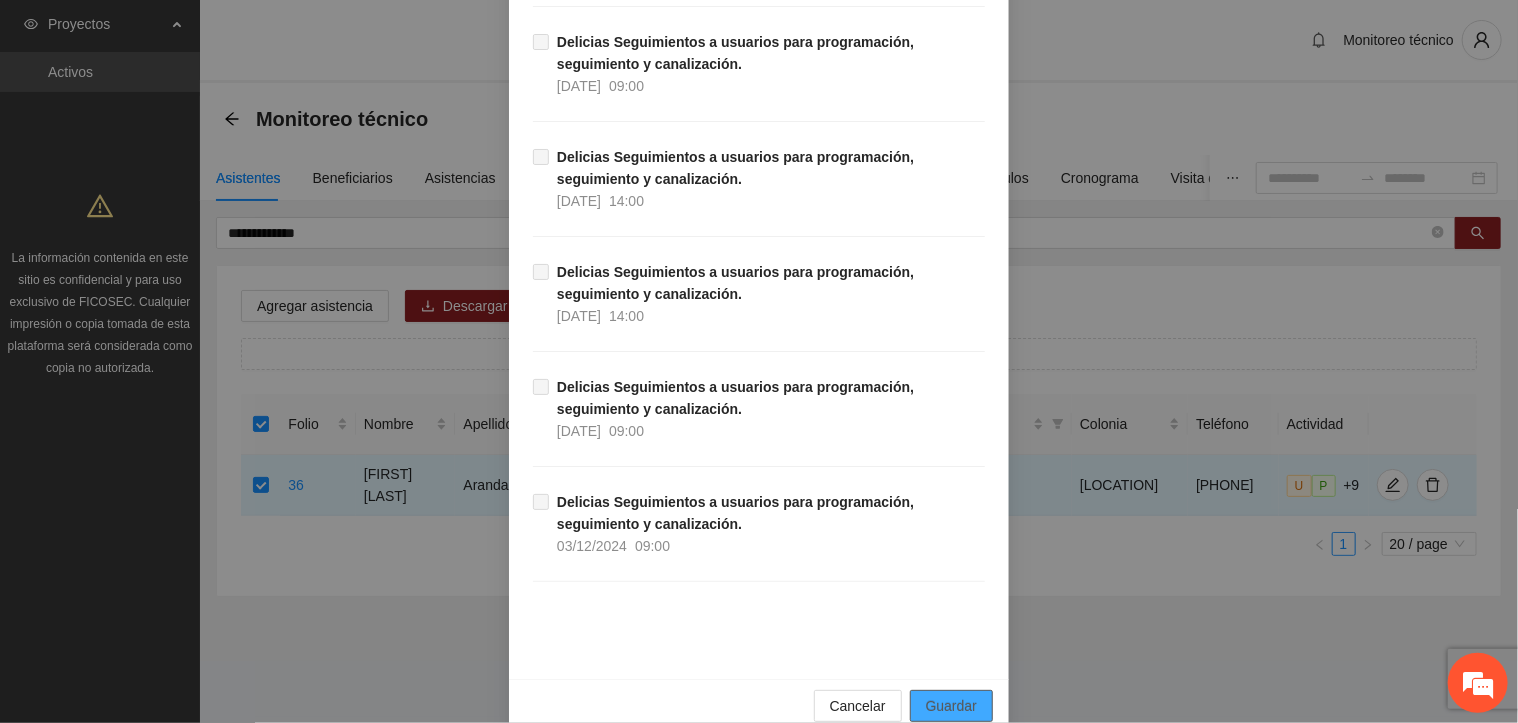 click on "Guardar" at bounding box center [951, 706] 